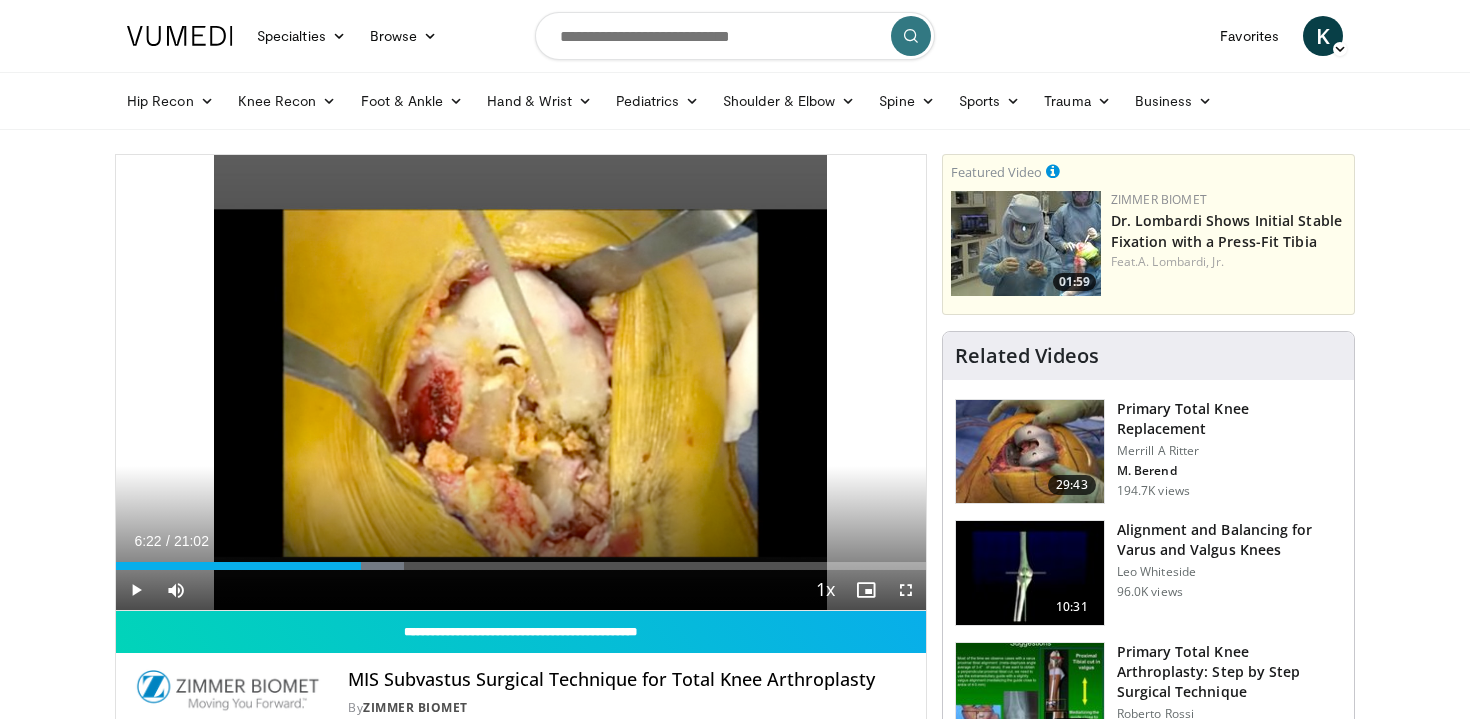 scroll, scrollTop: 0, scrollLeft: 0, axis: both 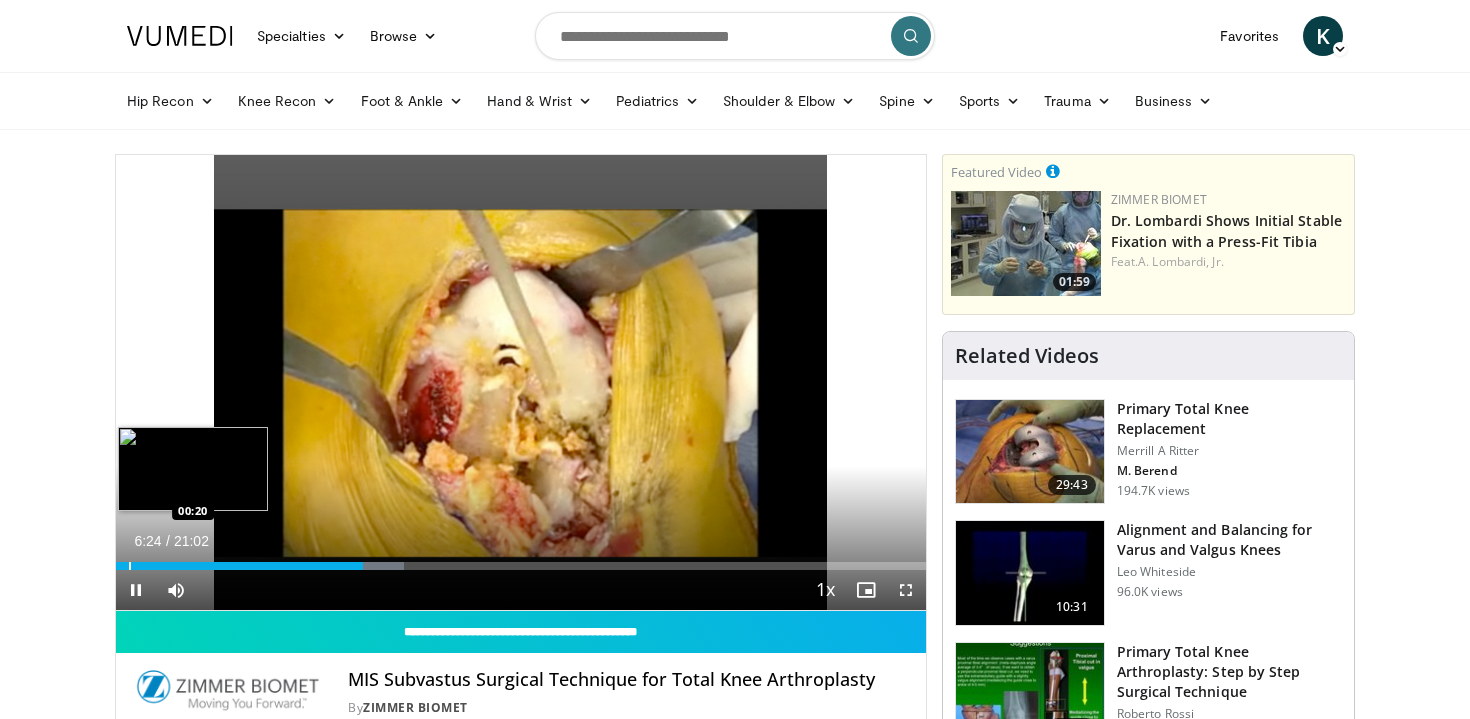 click at bounding box center [130, 566] 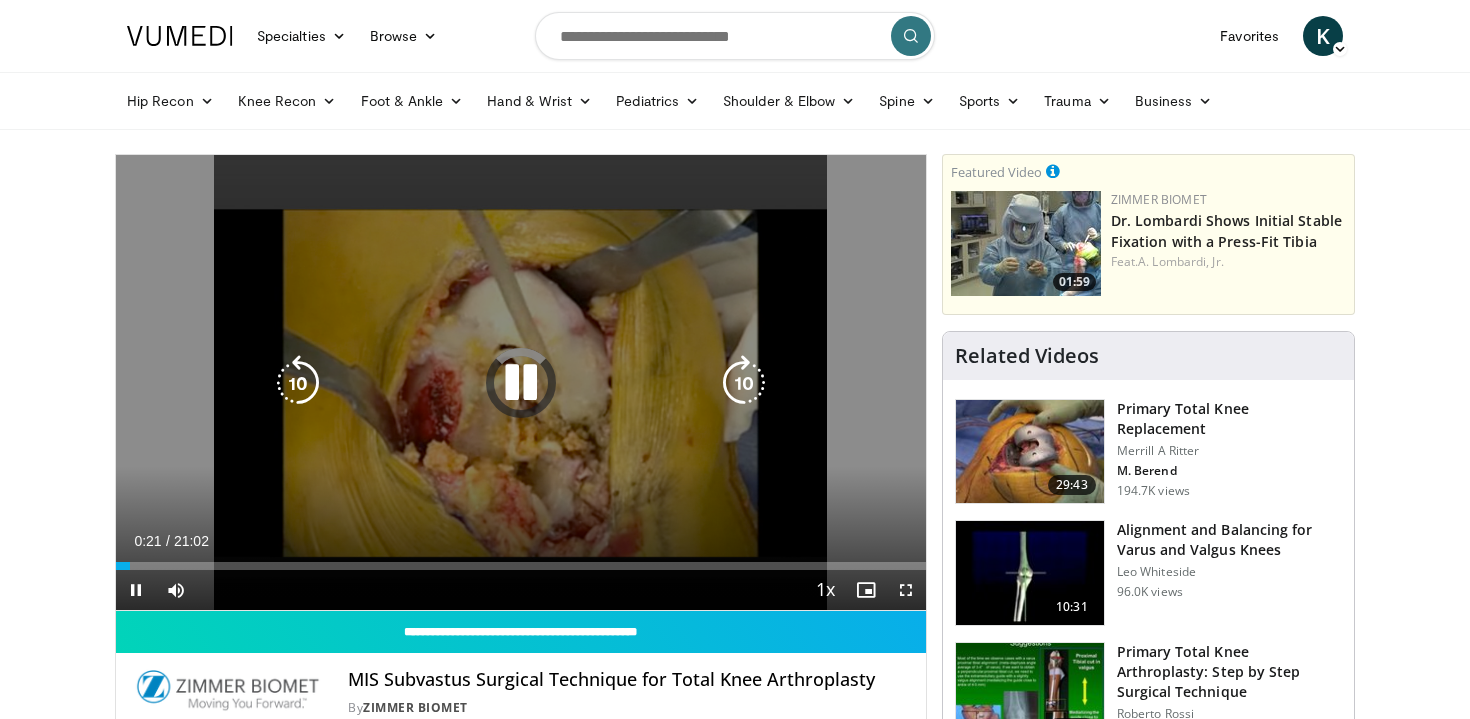 click on "10 seconds
Tap to unmute" at bounding box center [521, 382] 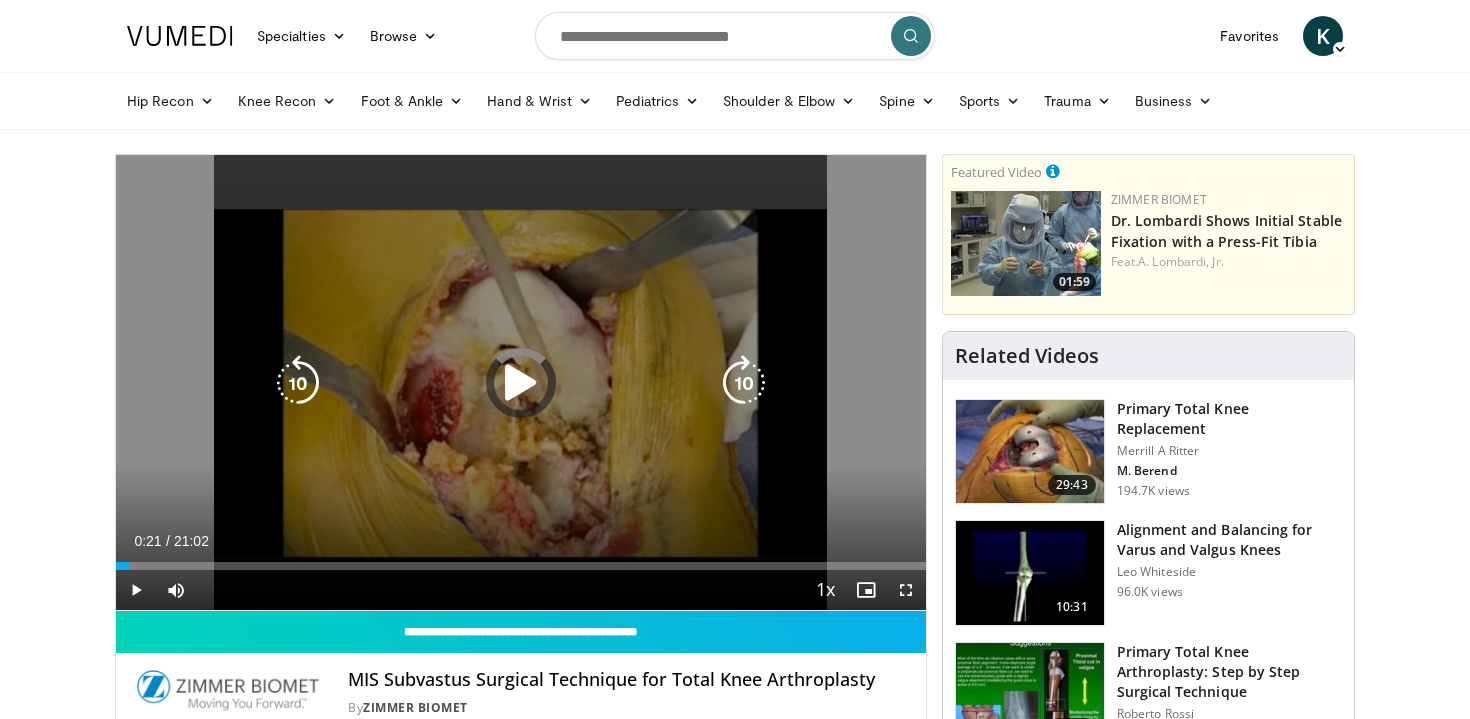 click at bounding box center (521, 383) 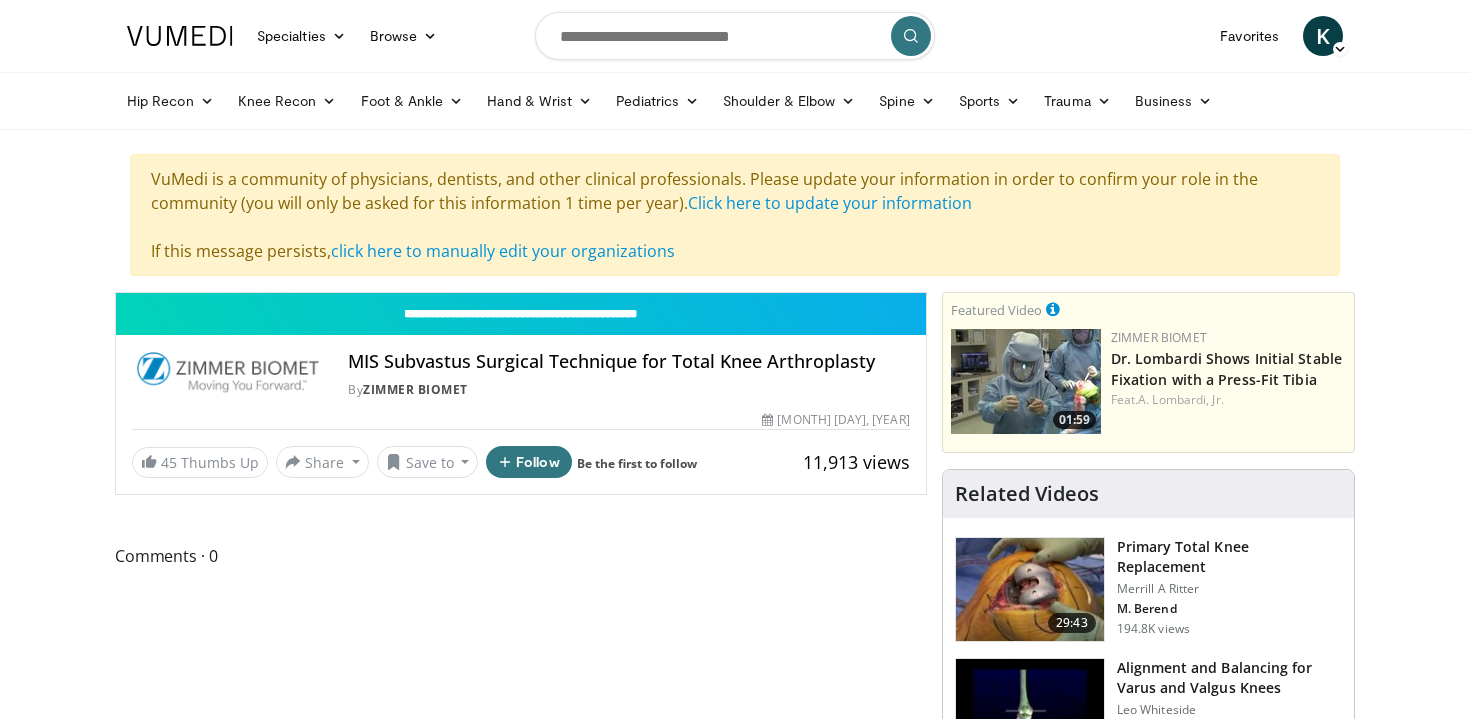 scroll, scrollTop: 0, scrollLeft: 0, axis: both 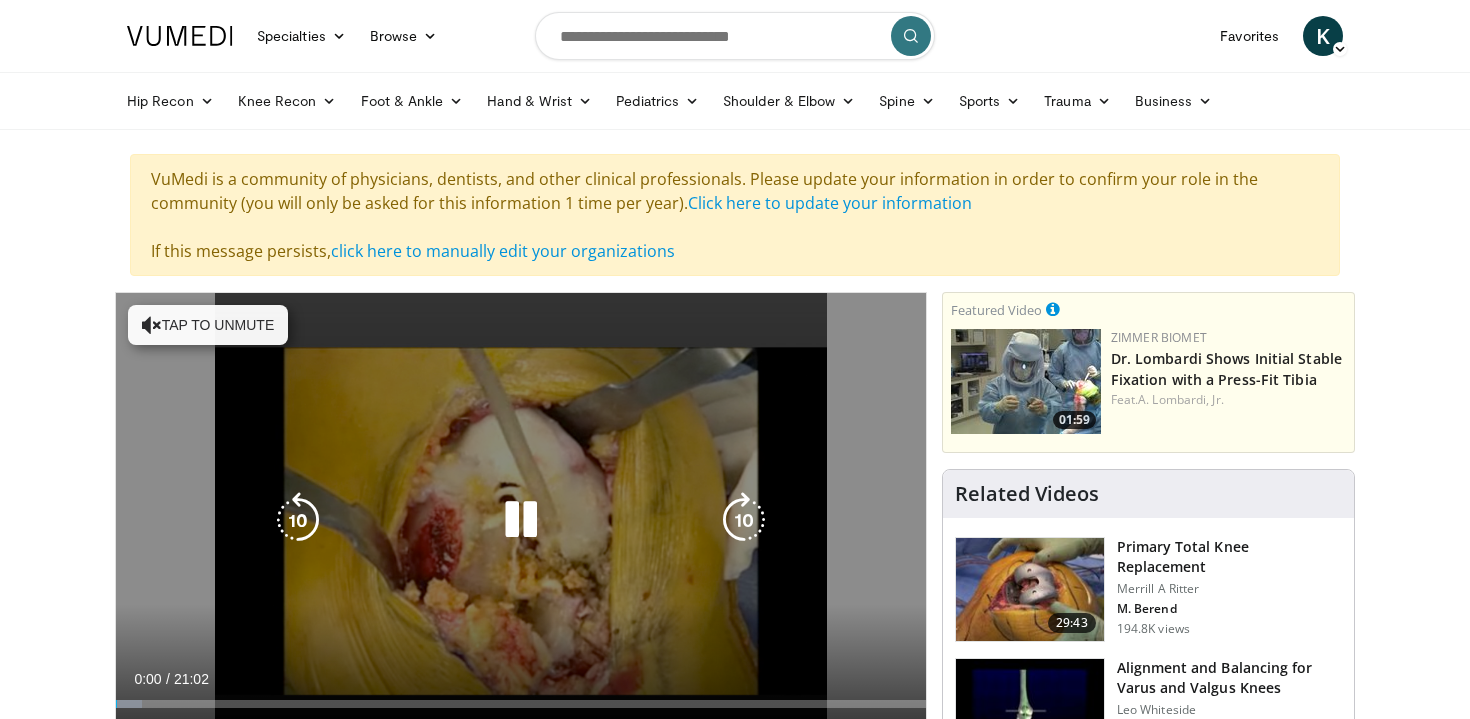 click at bounding box center [521, 520] 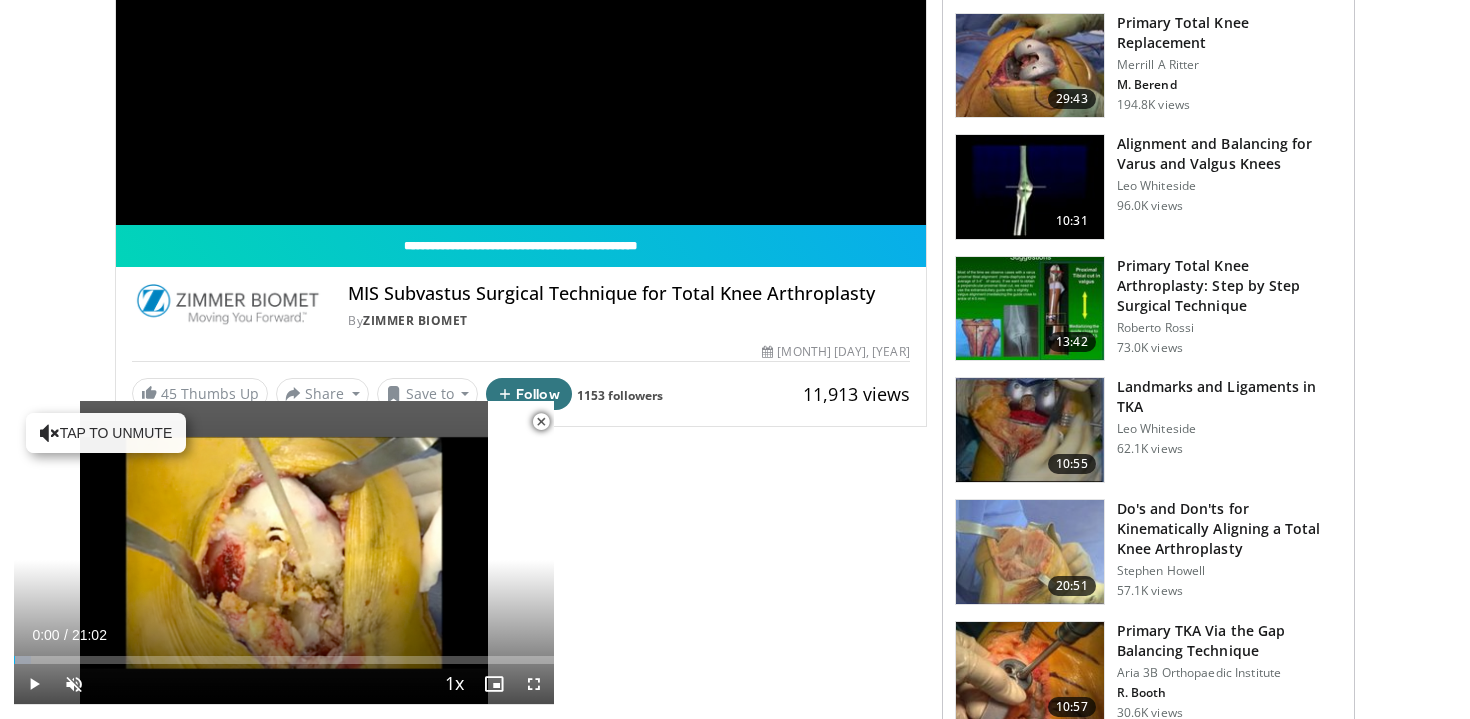 scroll, scrollTop: 523, scrollLeft: 0, axis: vertical 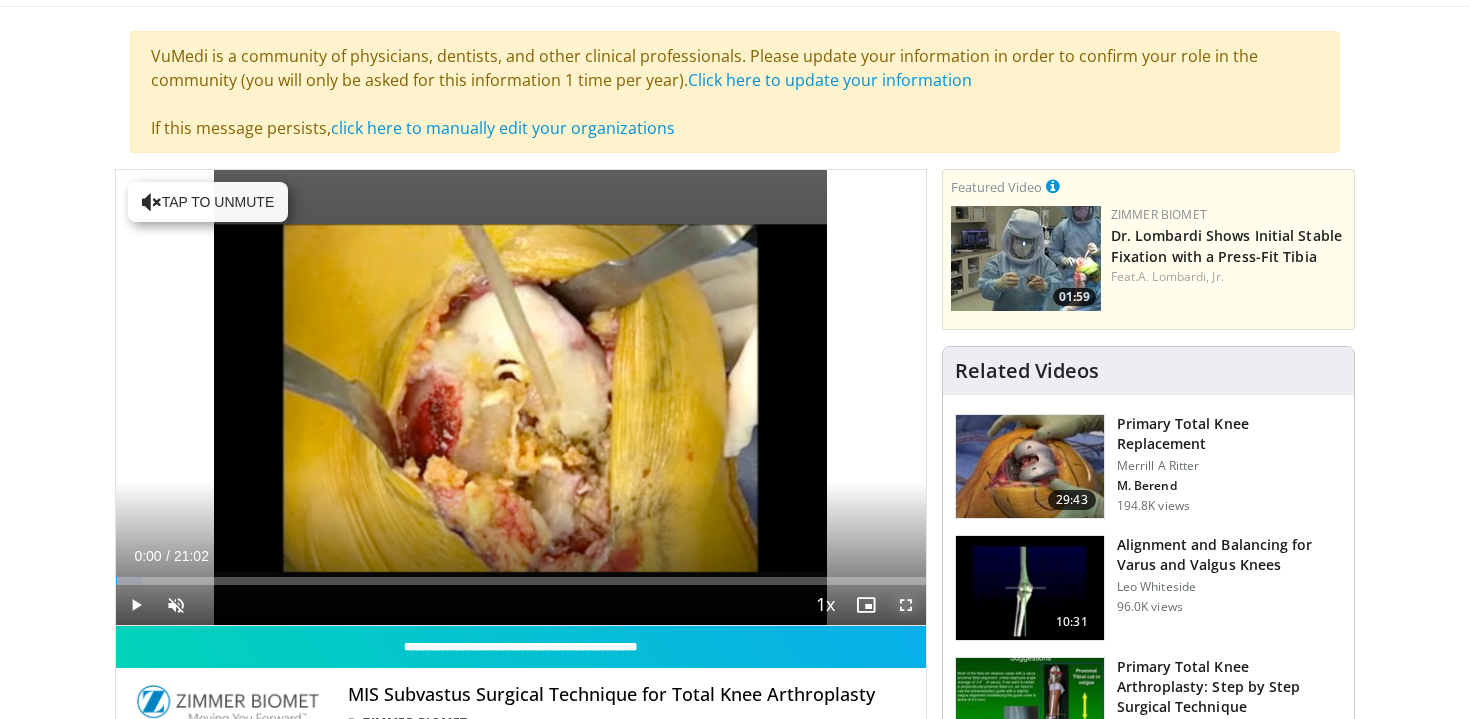 click at bounding box center [906, 605] 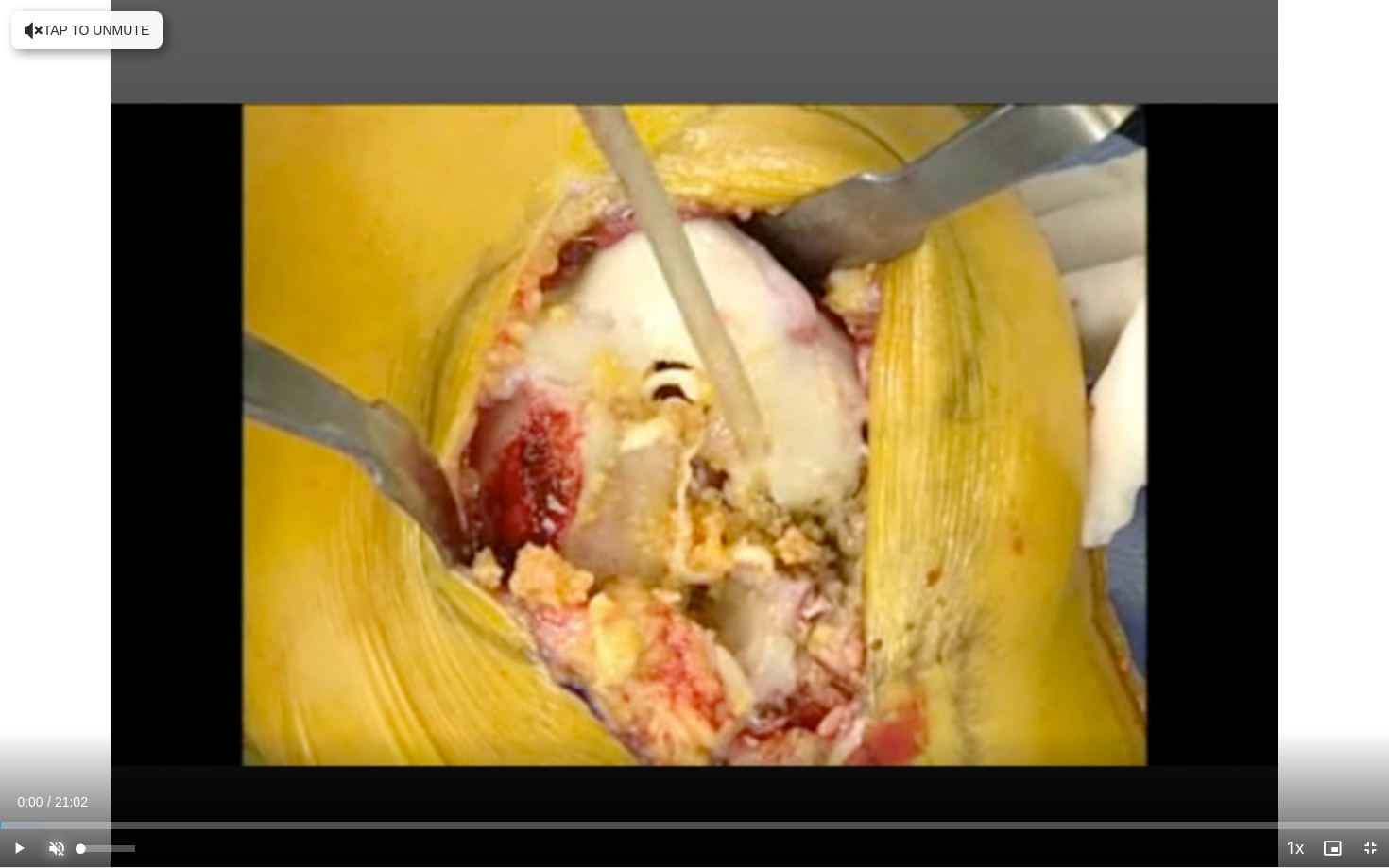 click at bounding box center (57, 848) 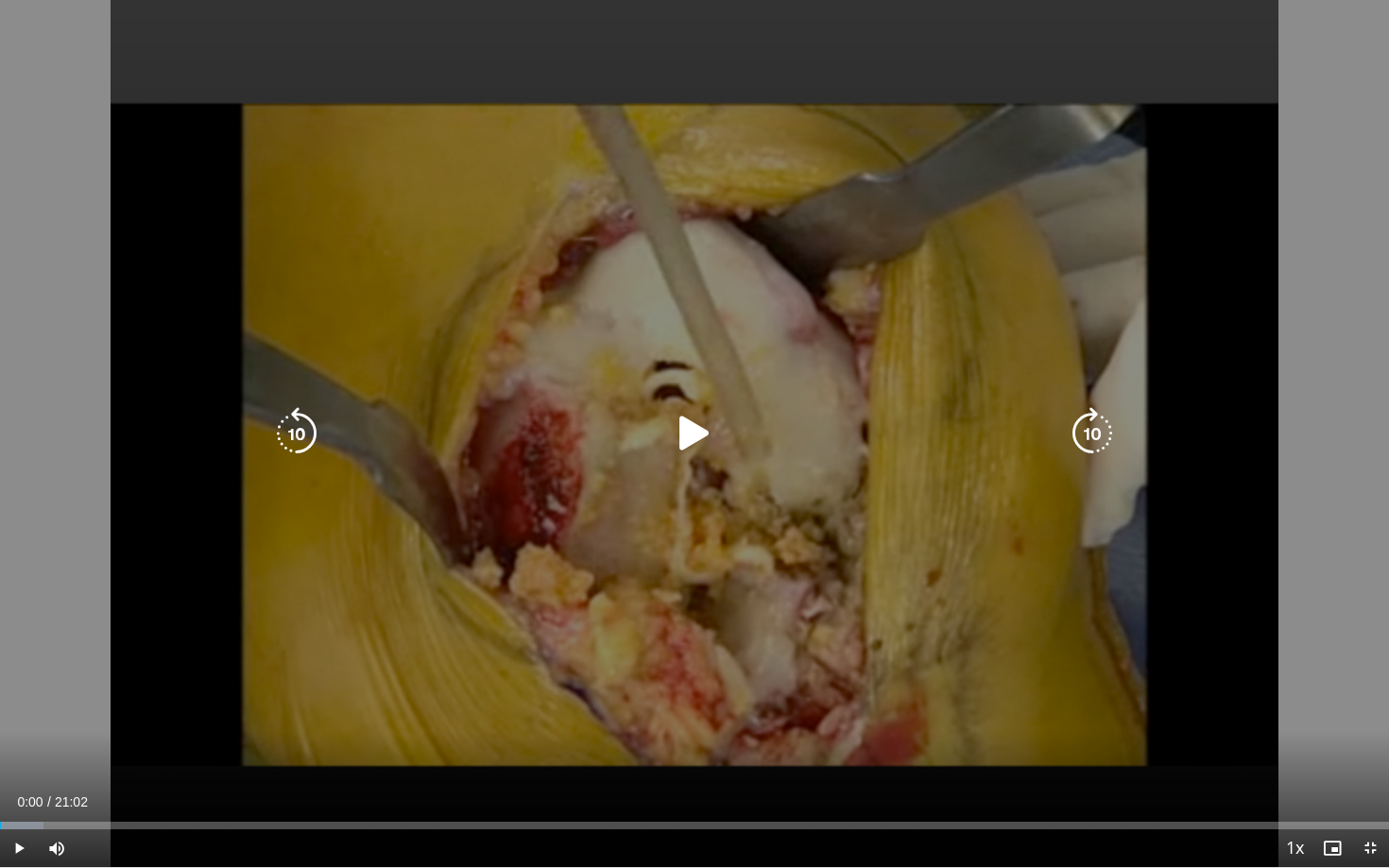 click at bounding box center (694, 434) 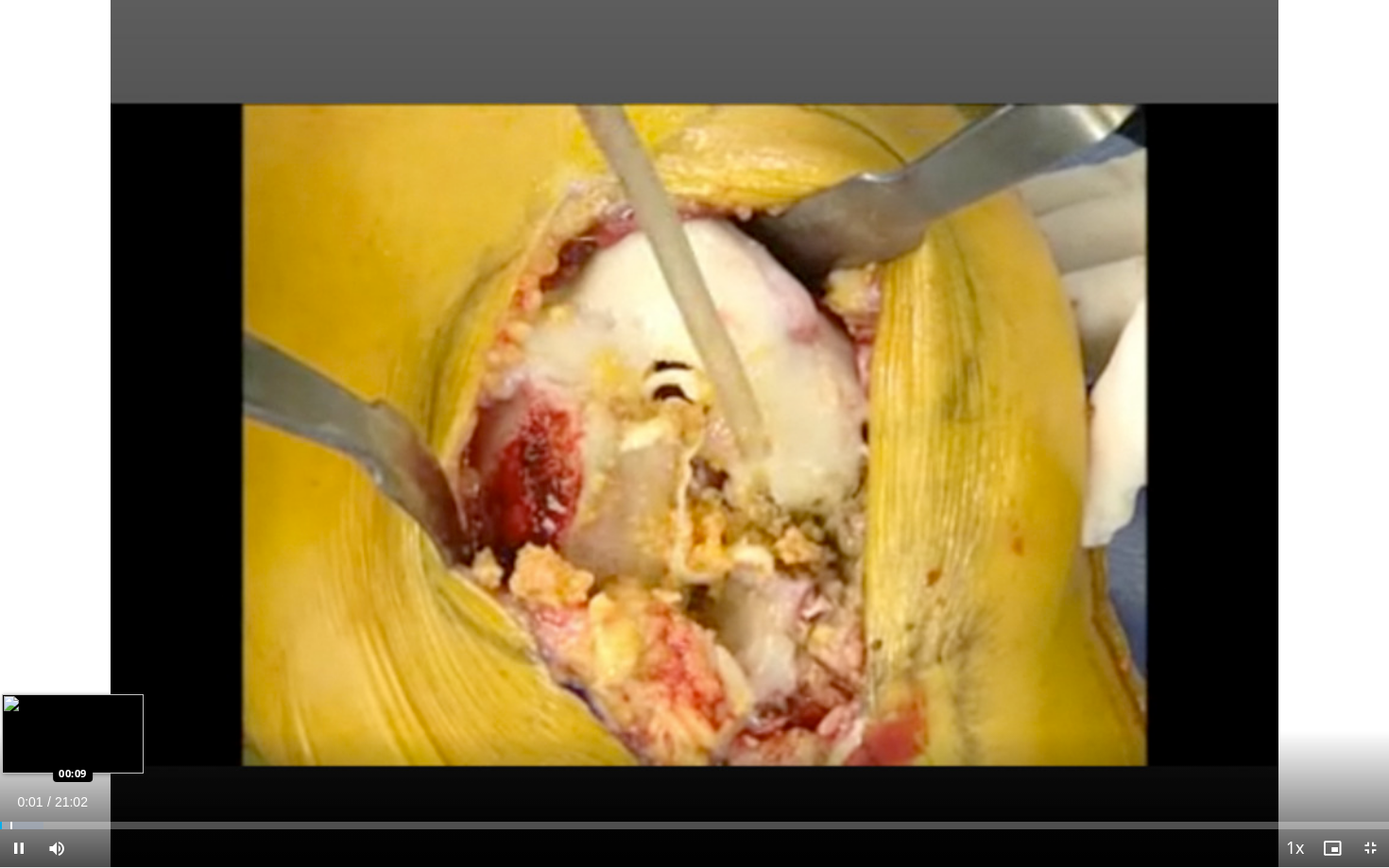 click on "Loaded :  3.16% 00:02 00:09" at bounding box center [694, 820] 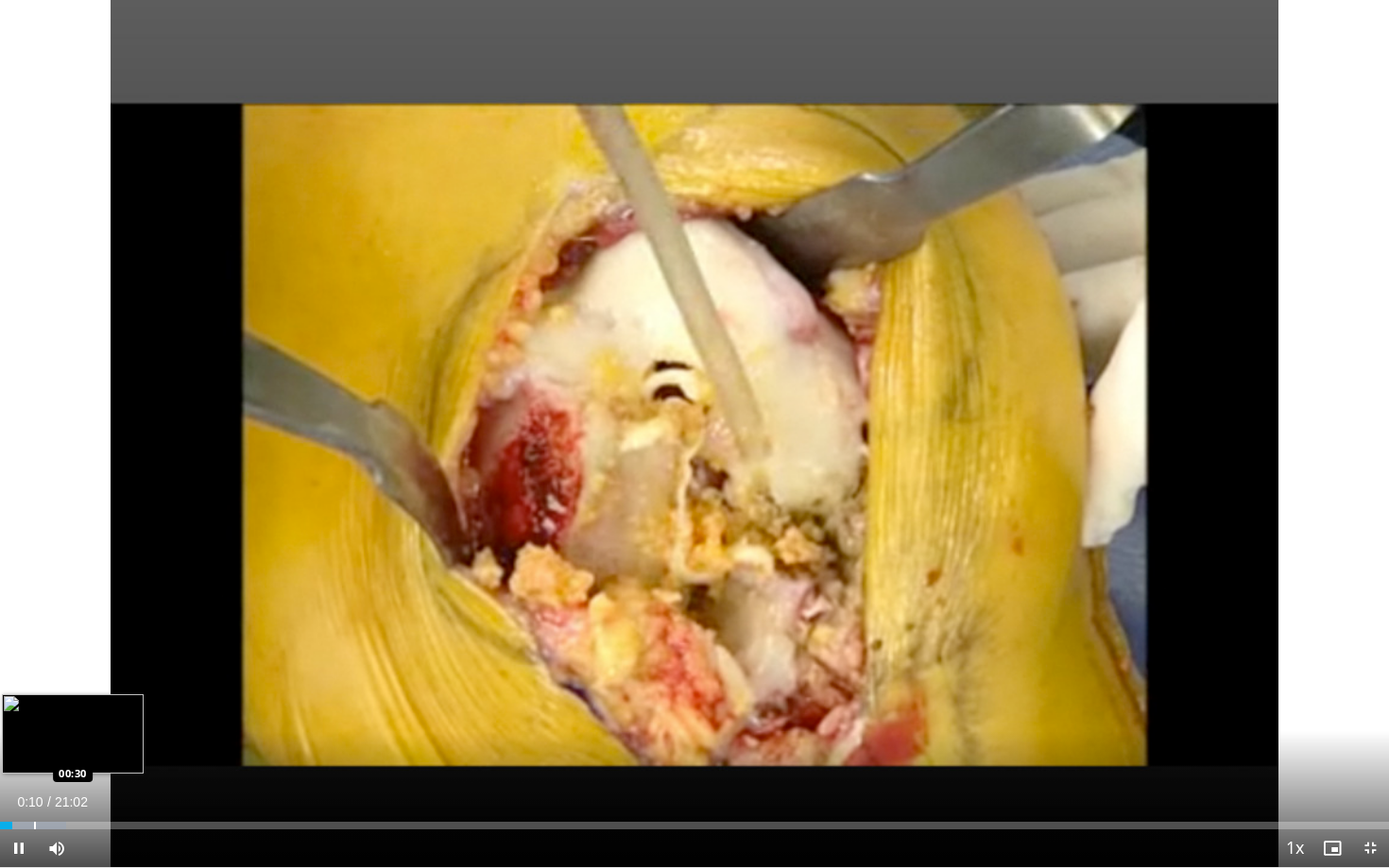 click at bounding box center [35, 825] 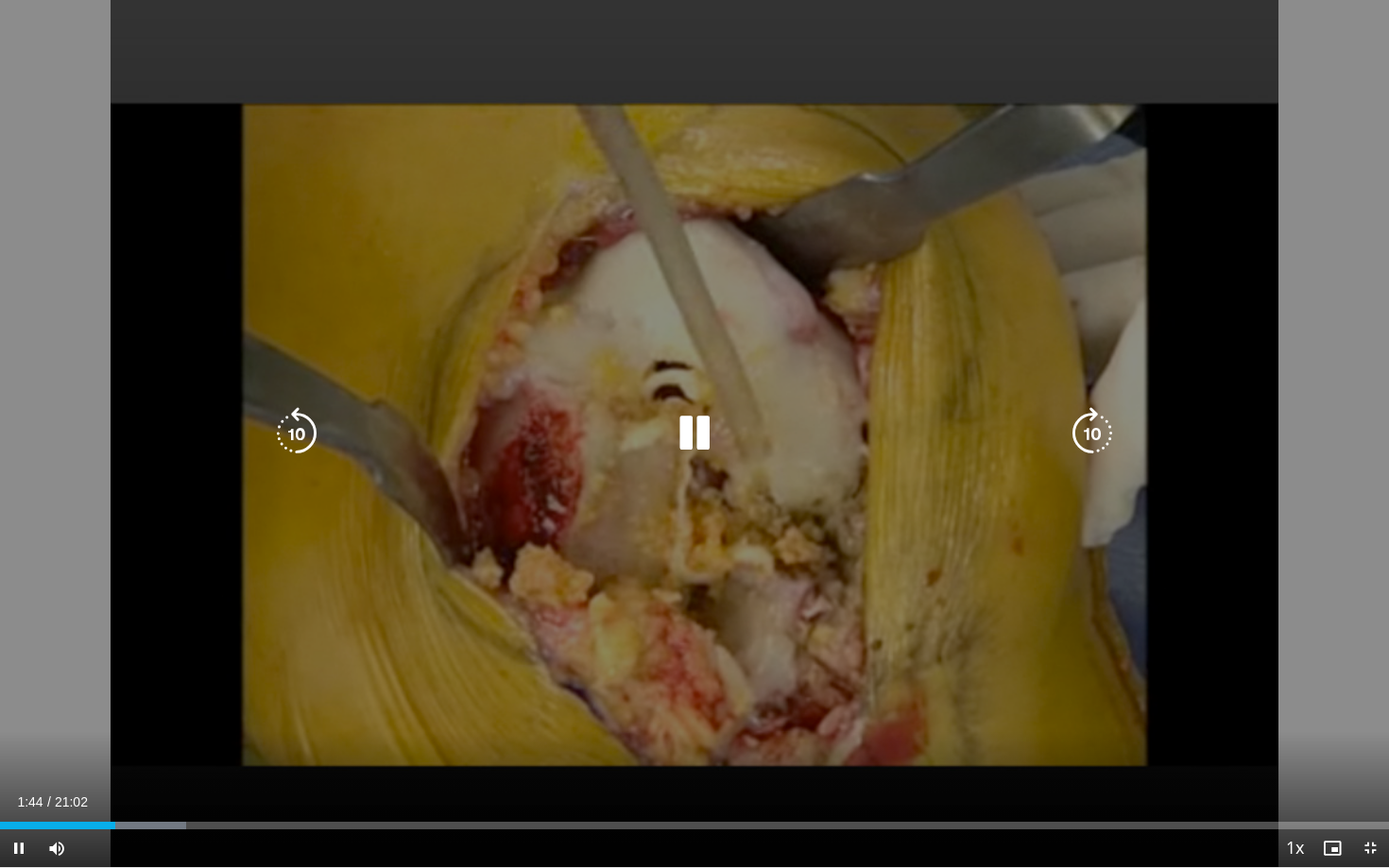 click on "10 seconds
Tap to unmute" at bounding box center (694, 434) 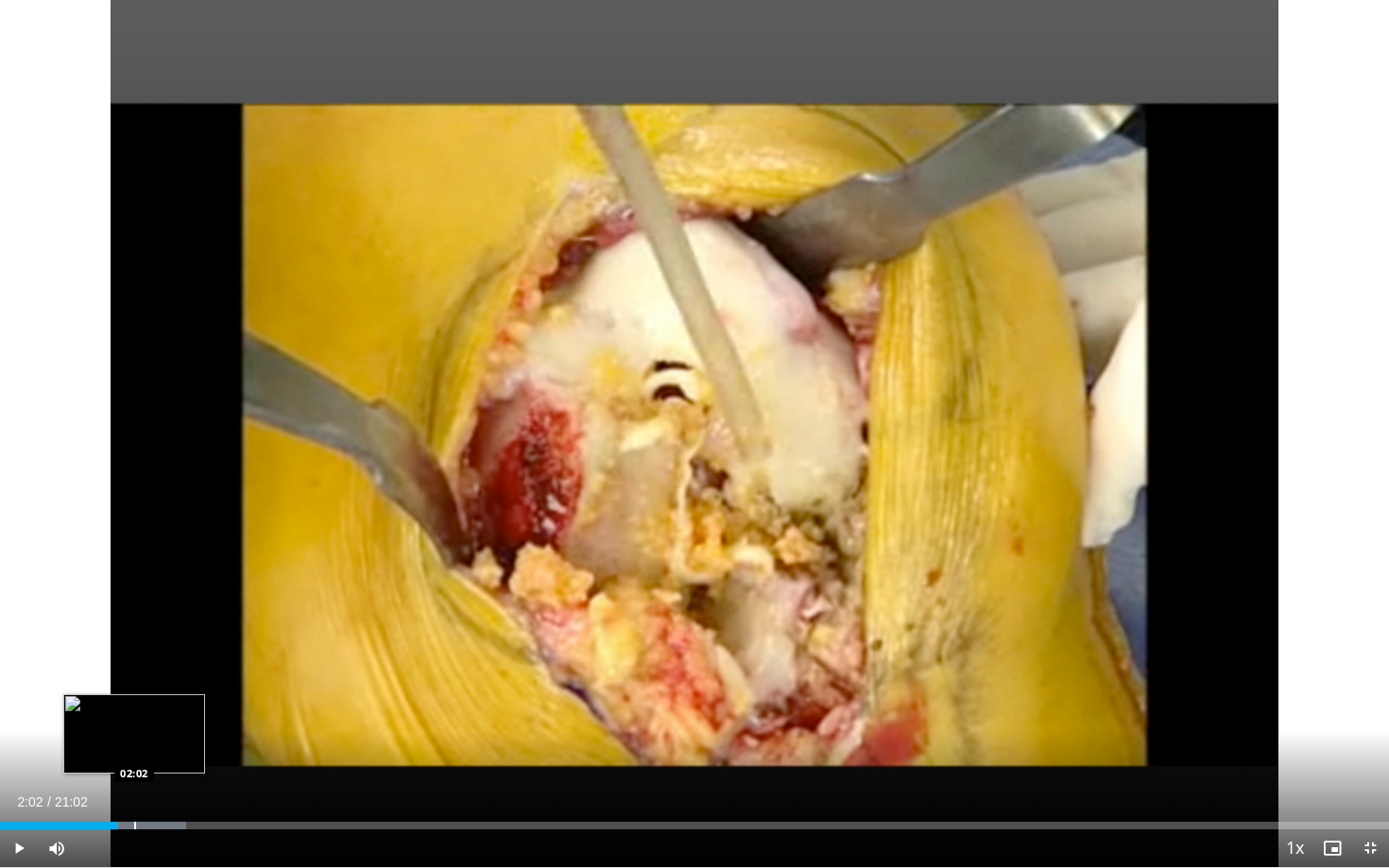 click at bounding box center [135, 825] 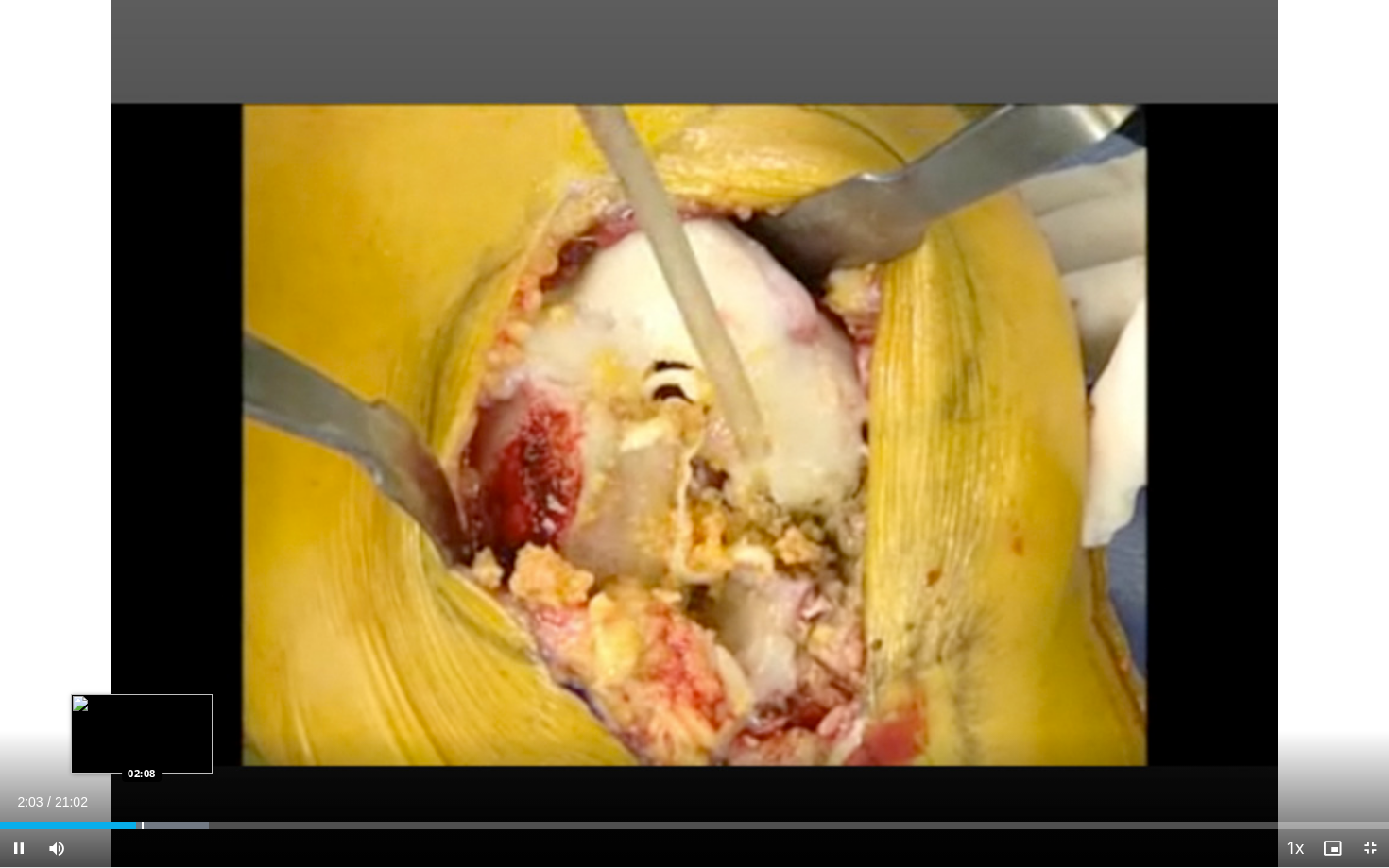 click on "Loaded :  15.02% 02:03 02:08" at bounding box center [694, 825] 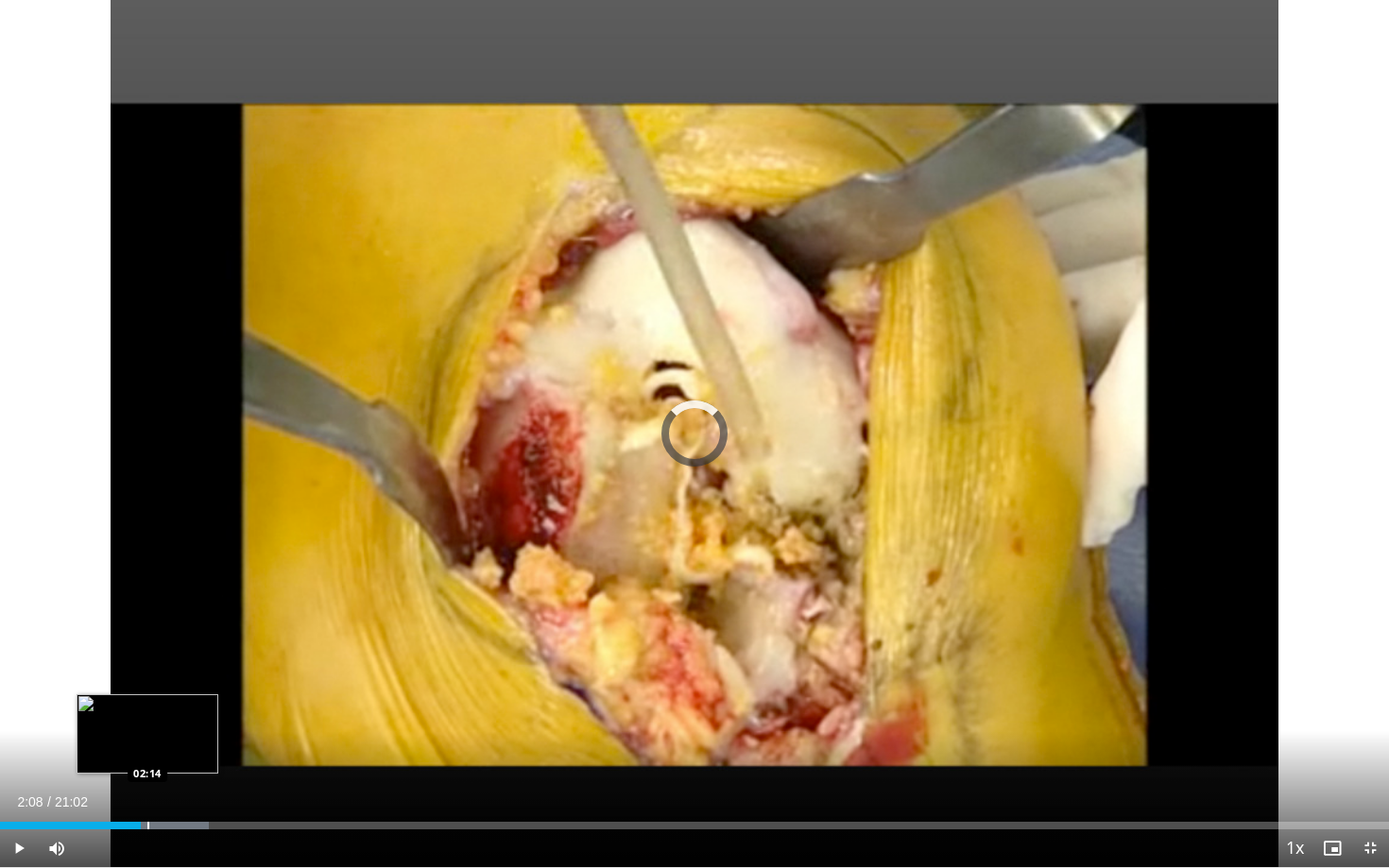 click at bounding box center [148, 825] 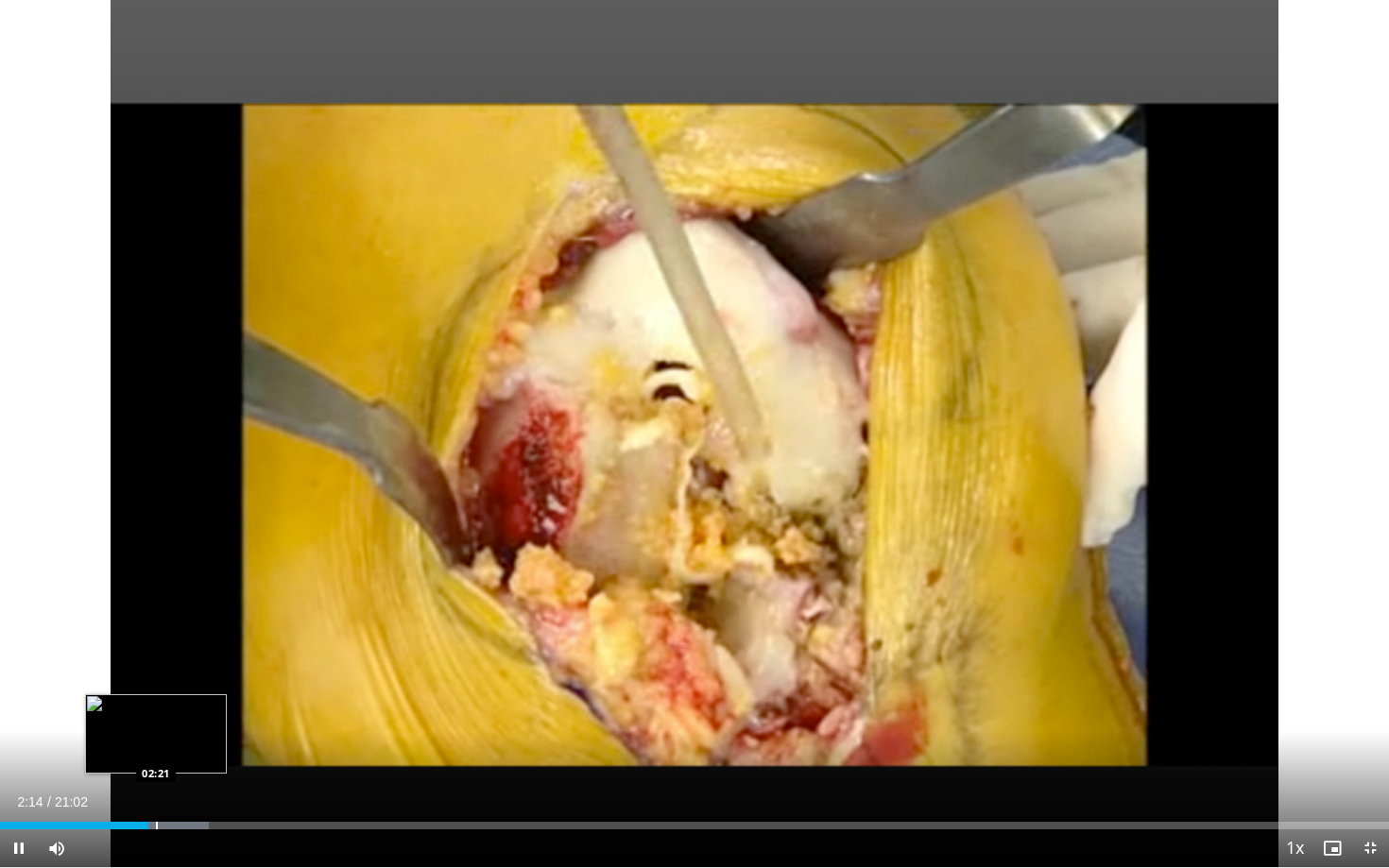 click at bounding box center (157, 825) 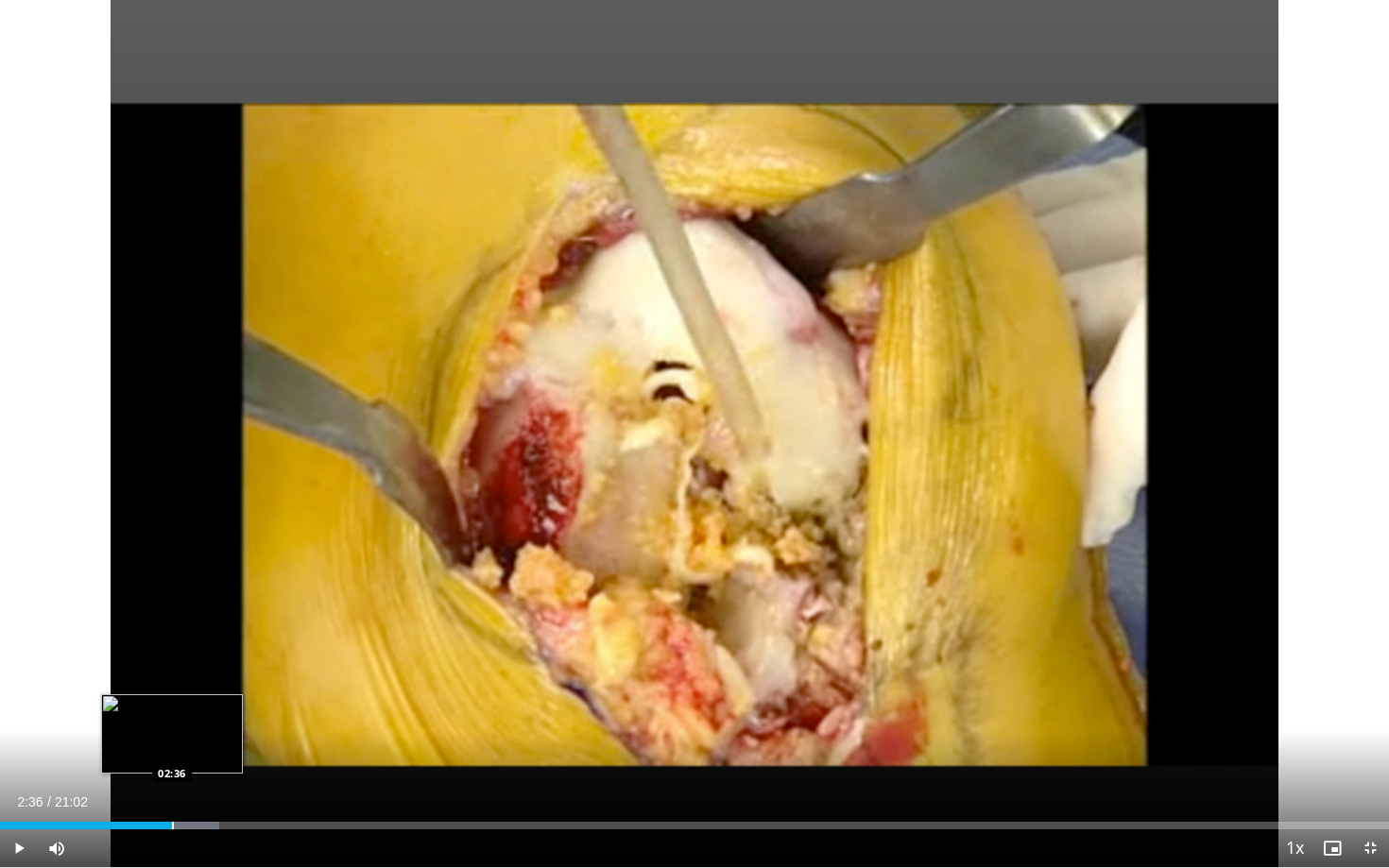 click at bounding box center [173, 825] 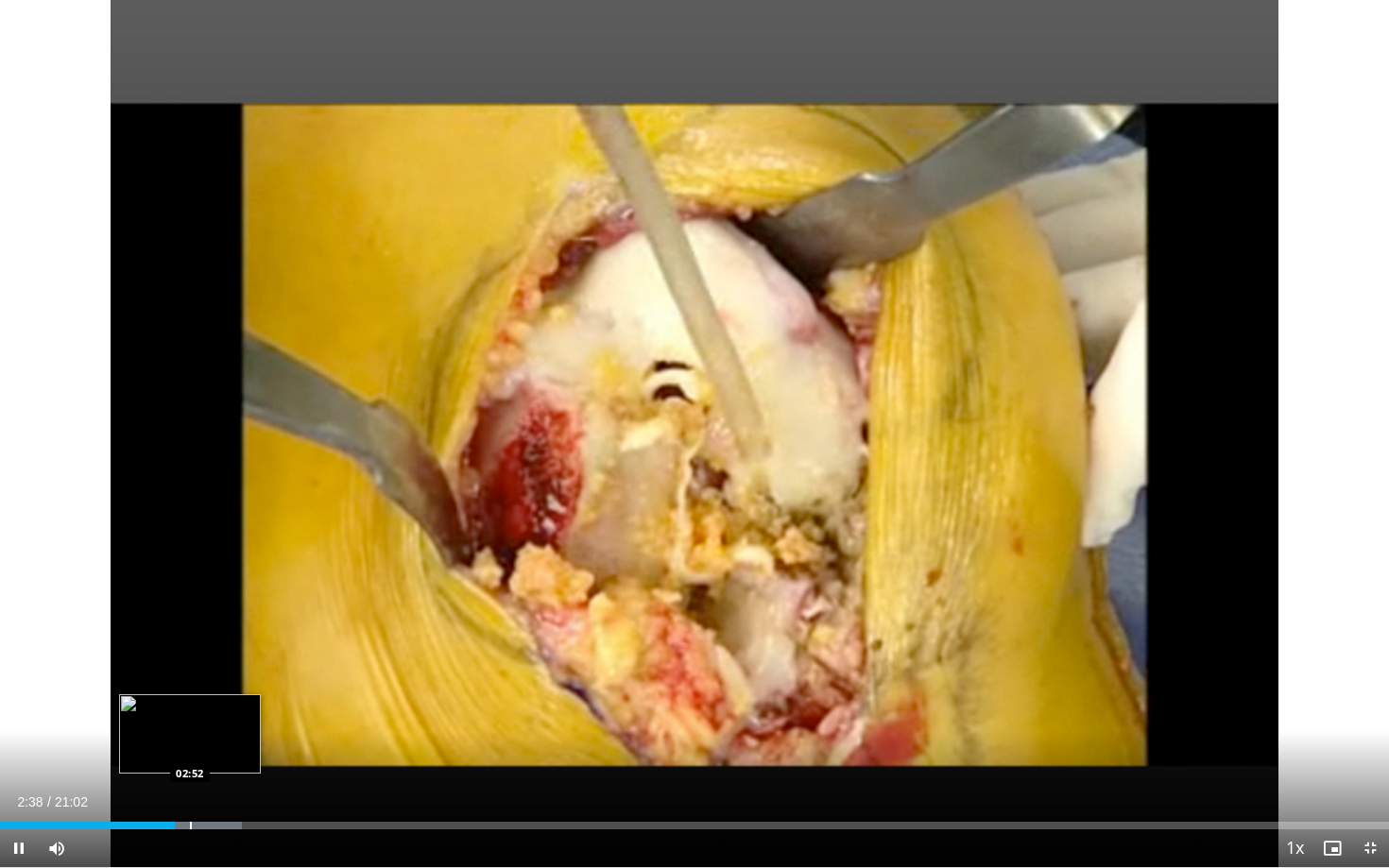 click at bounding box center (191, 825) 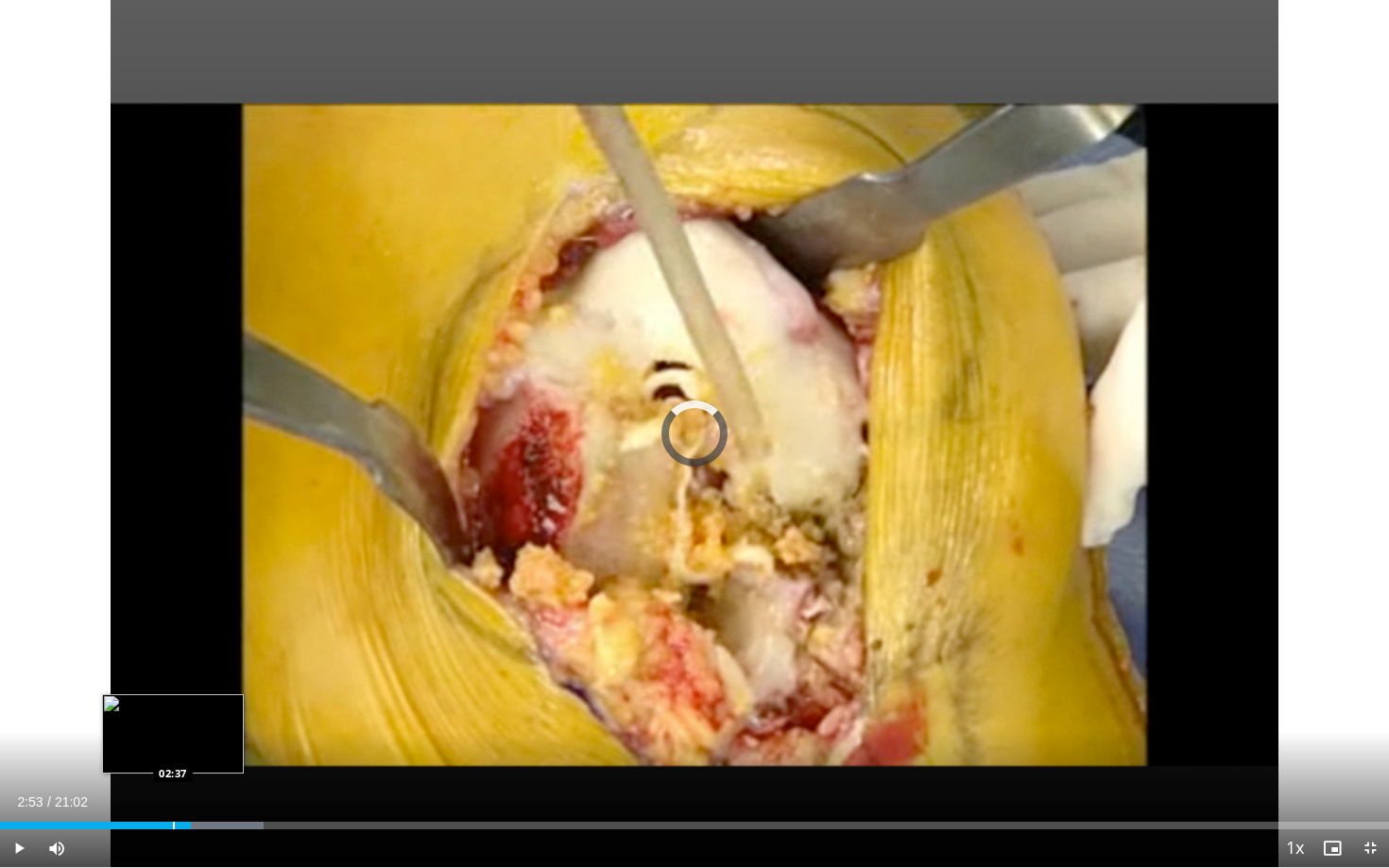 click at bounding box center [174, 825] 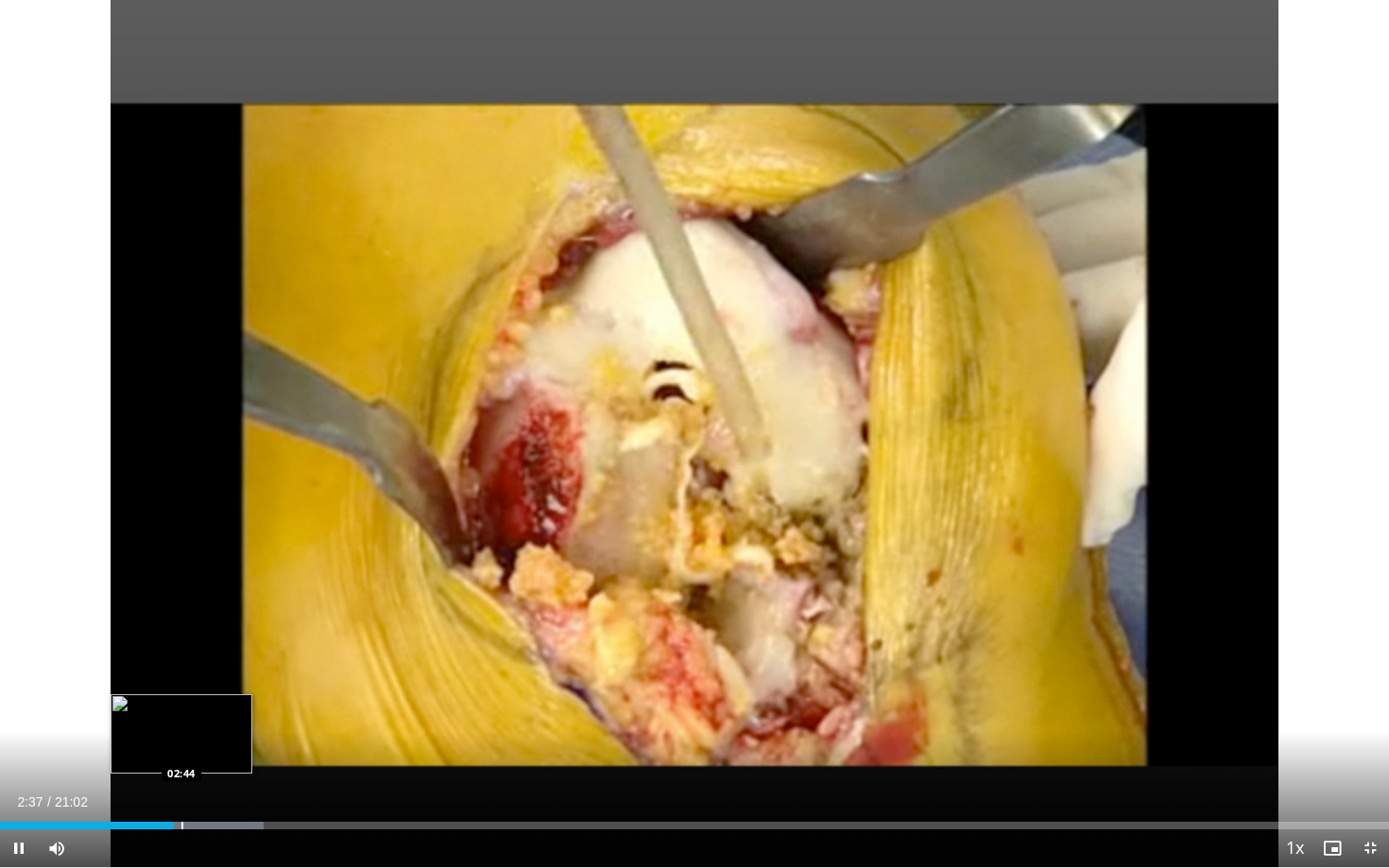 click at bounding box center [182, 825] 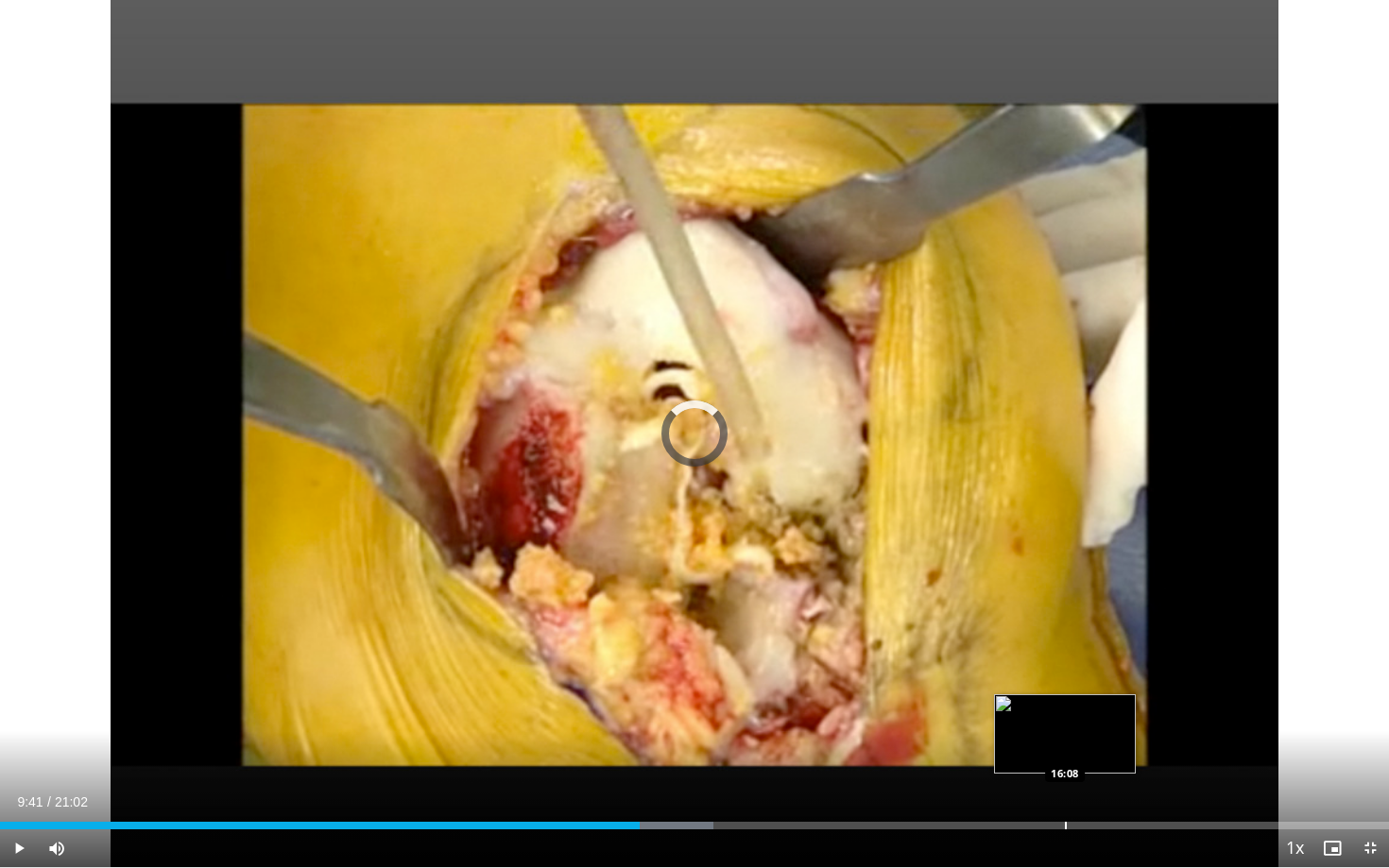 click on "Loaded :  51.38% 09:41 16:08" at bounding box center [694, 820] 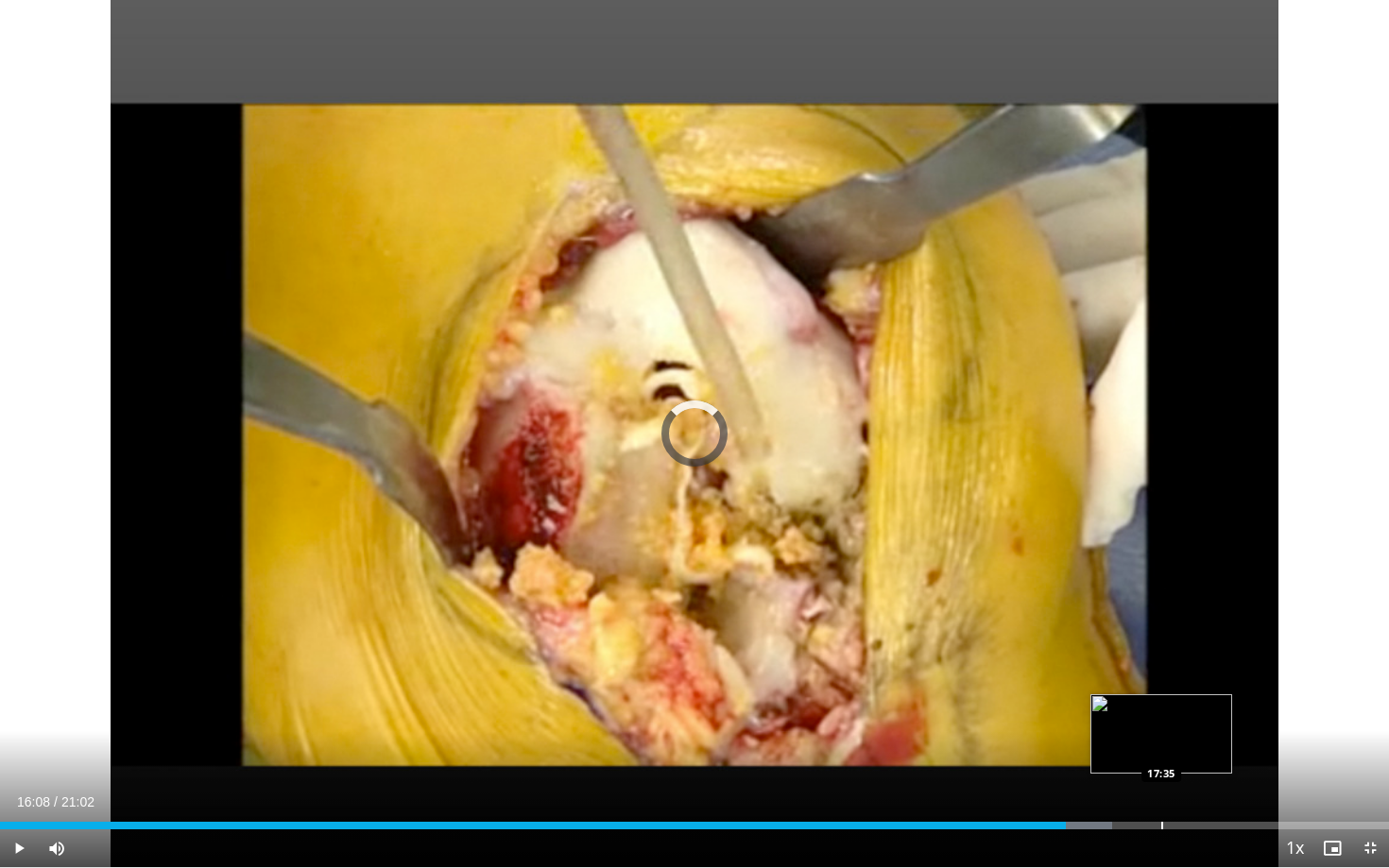 click on "Loaded :  80.05% 16:08 17:35" at bounding box center [694, 820] 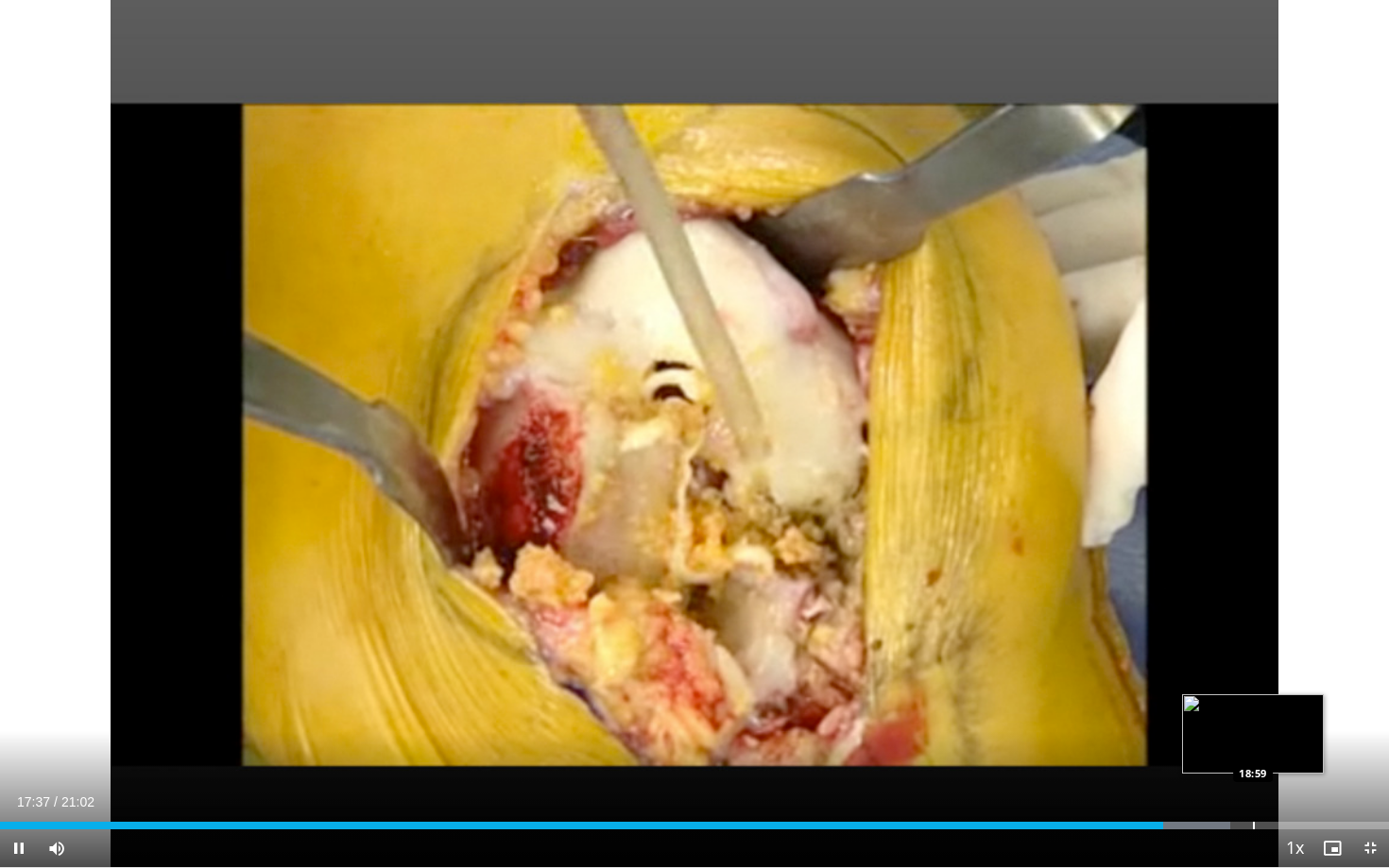click at bounding box center (1254, 825) 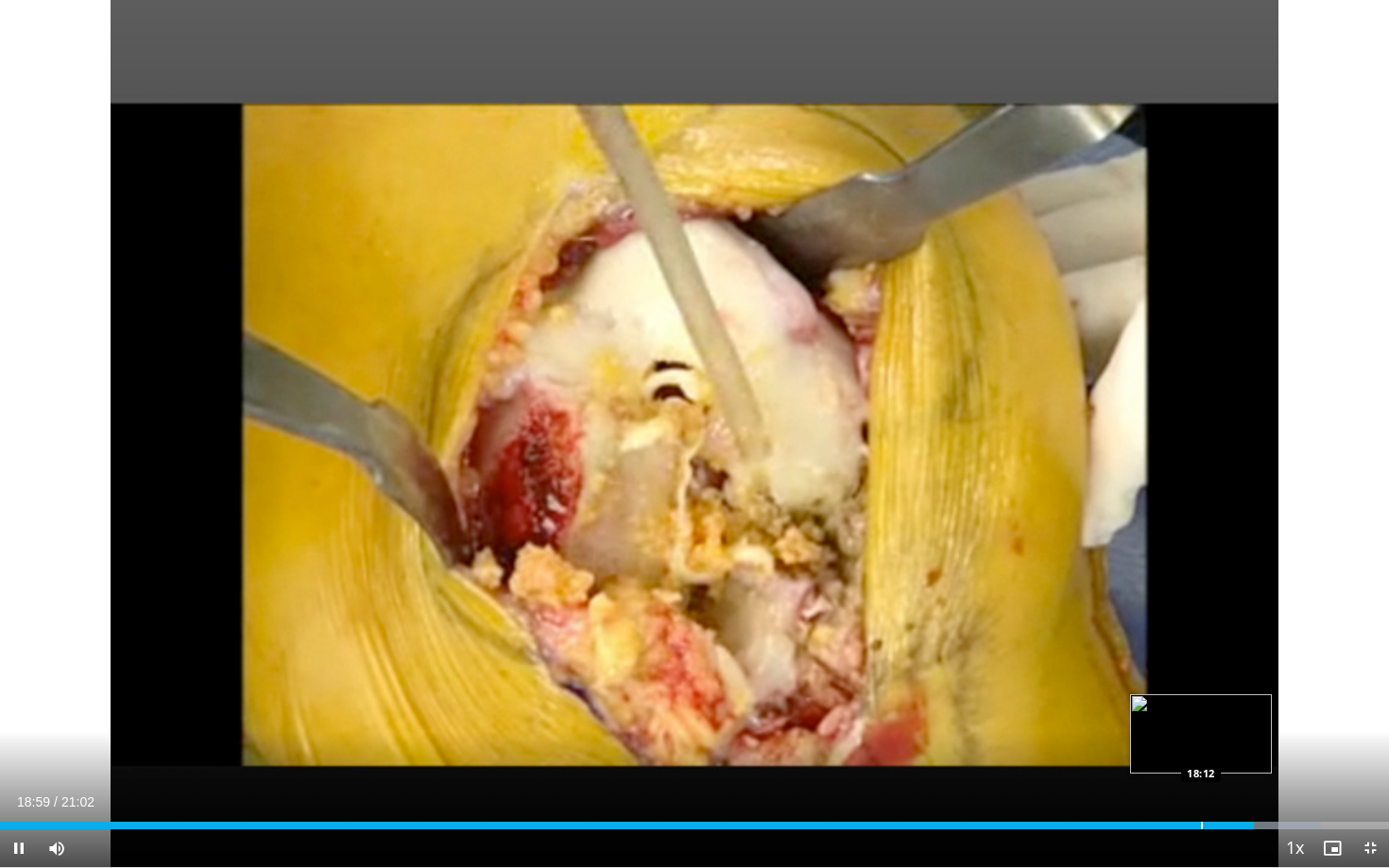 click at bounding box center [1202, 825] 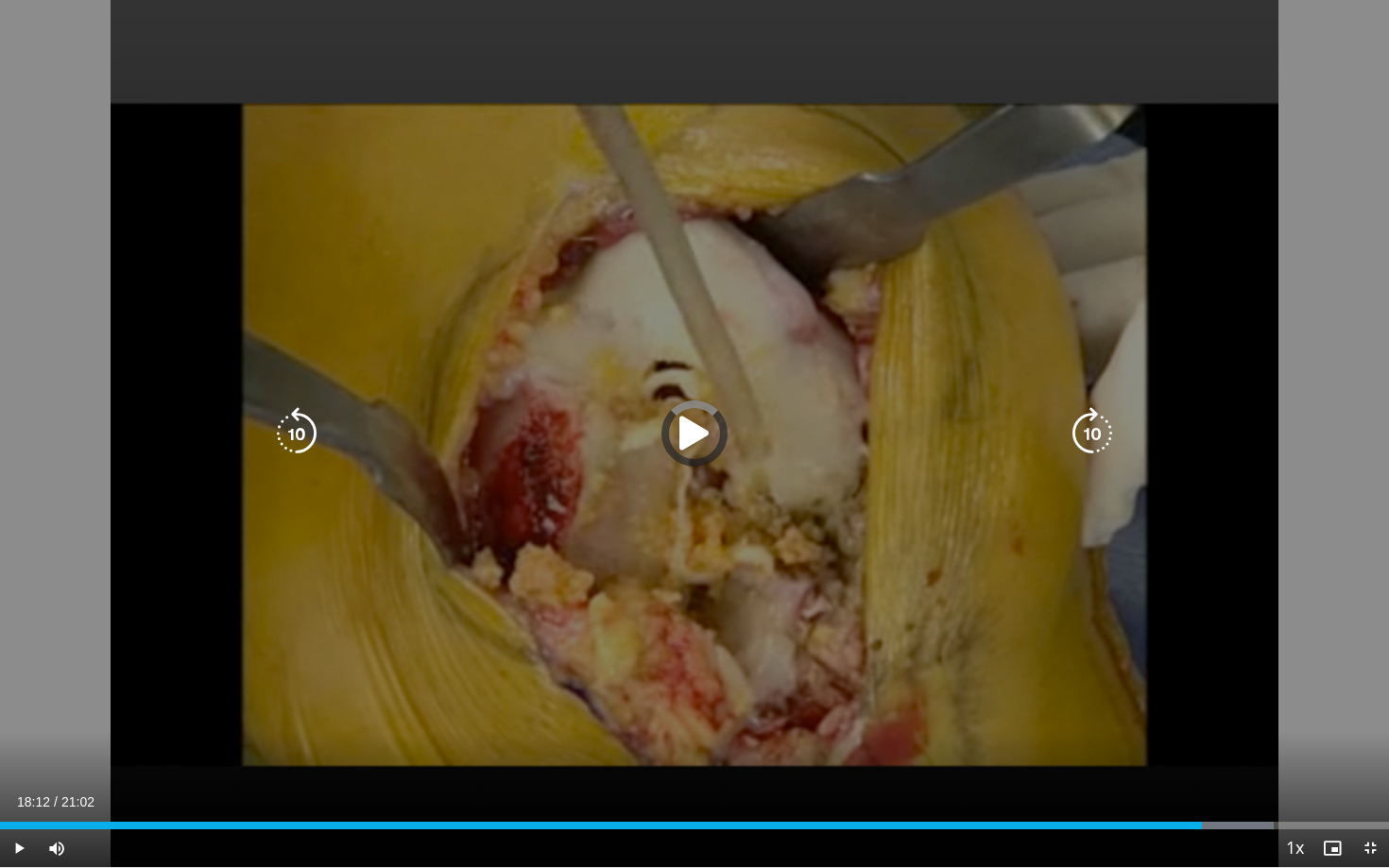 click on "Loaded :  91.70% 18:12 18:12" at bounding box center [694, 820] 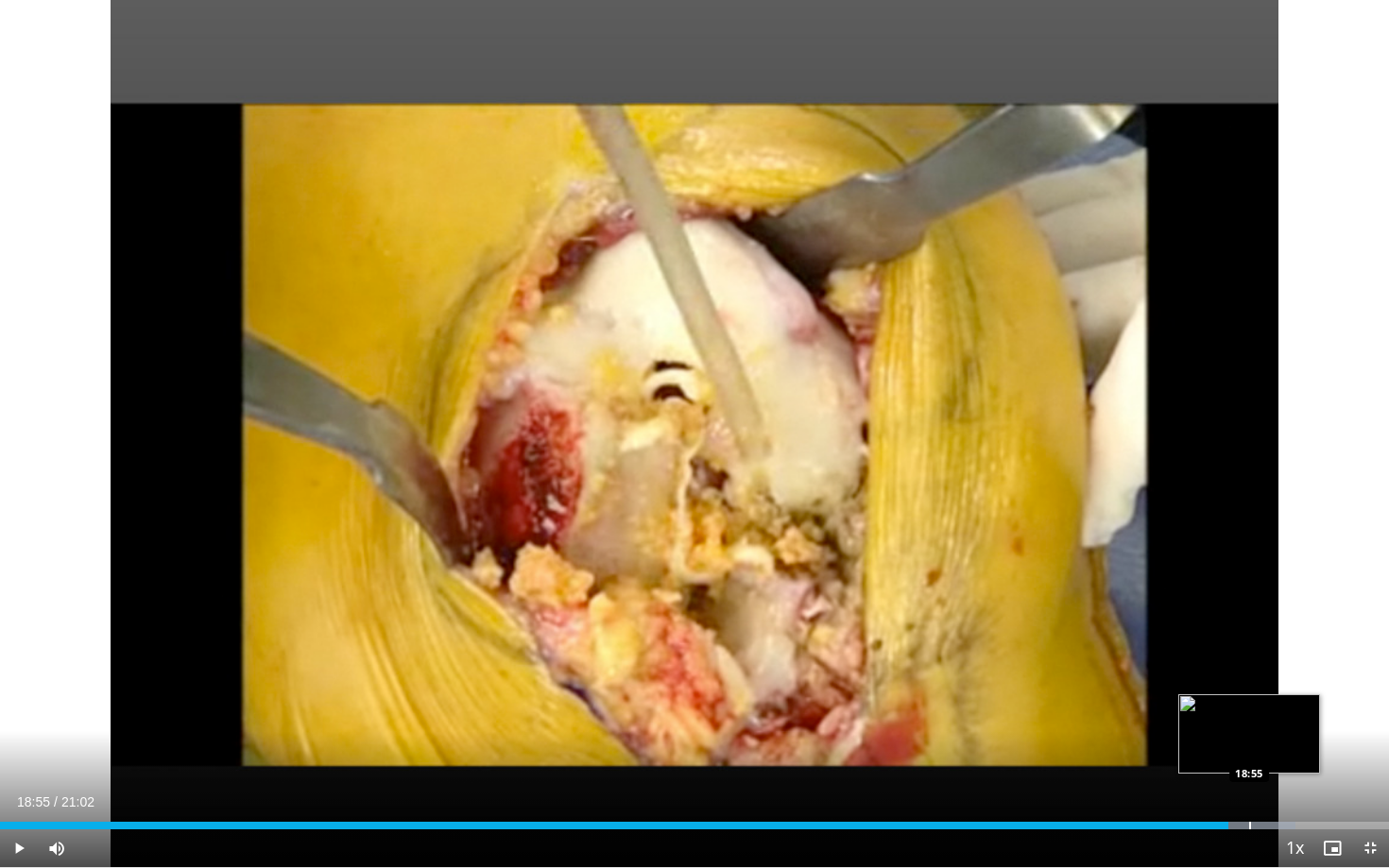 click at bounding box center [1250, 825] 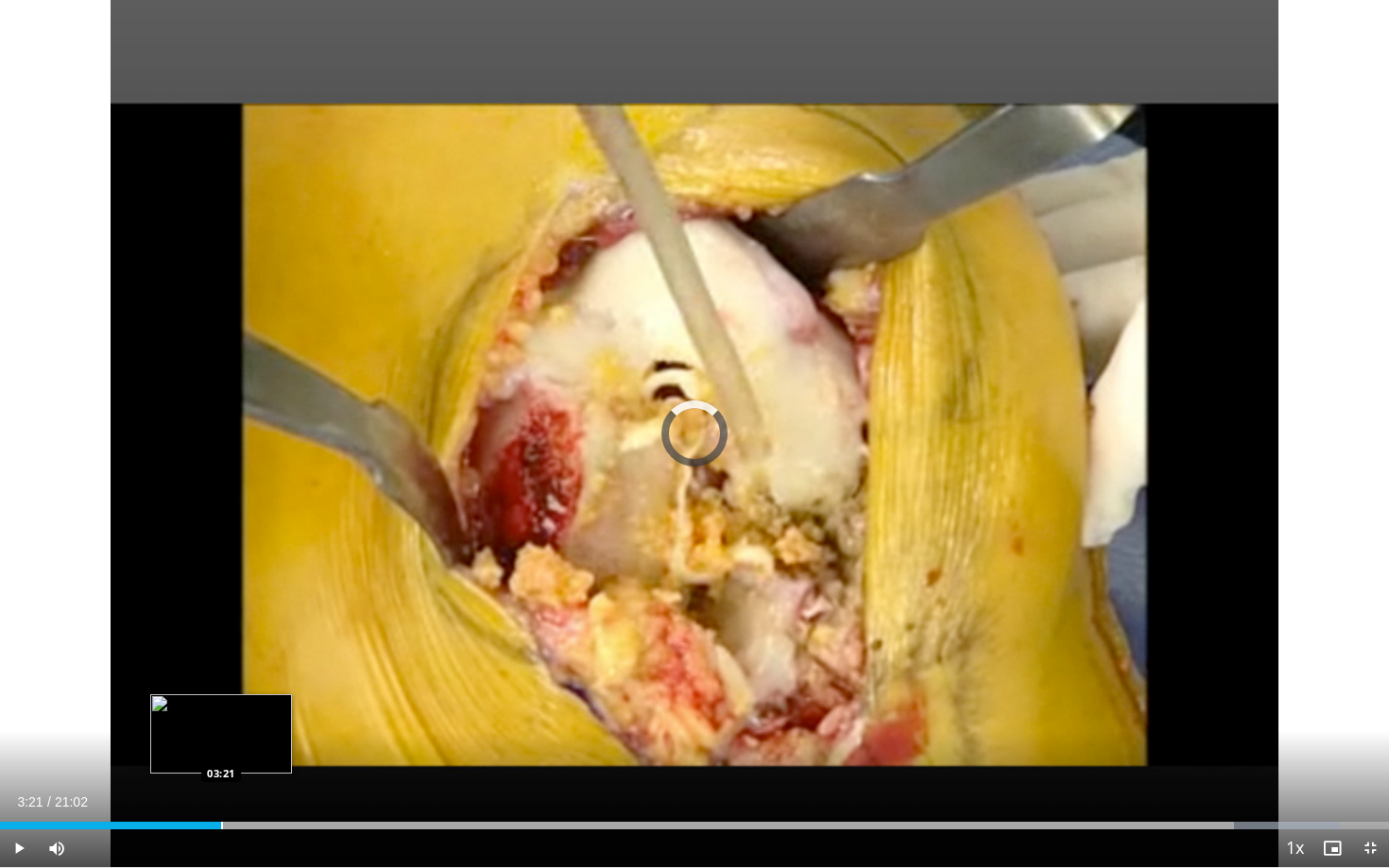 click on "Loaded :  96.44% 03:21 03:21" at bounding box center [694, 820] 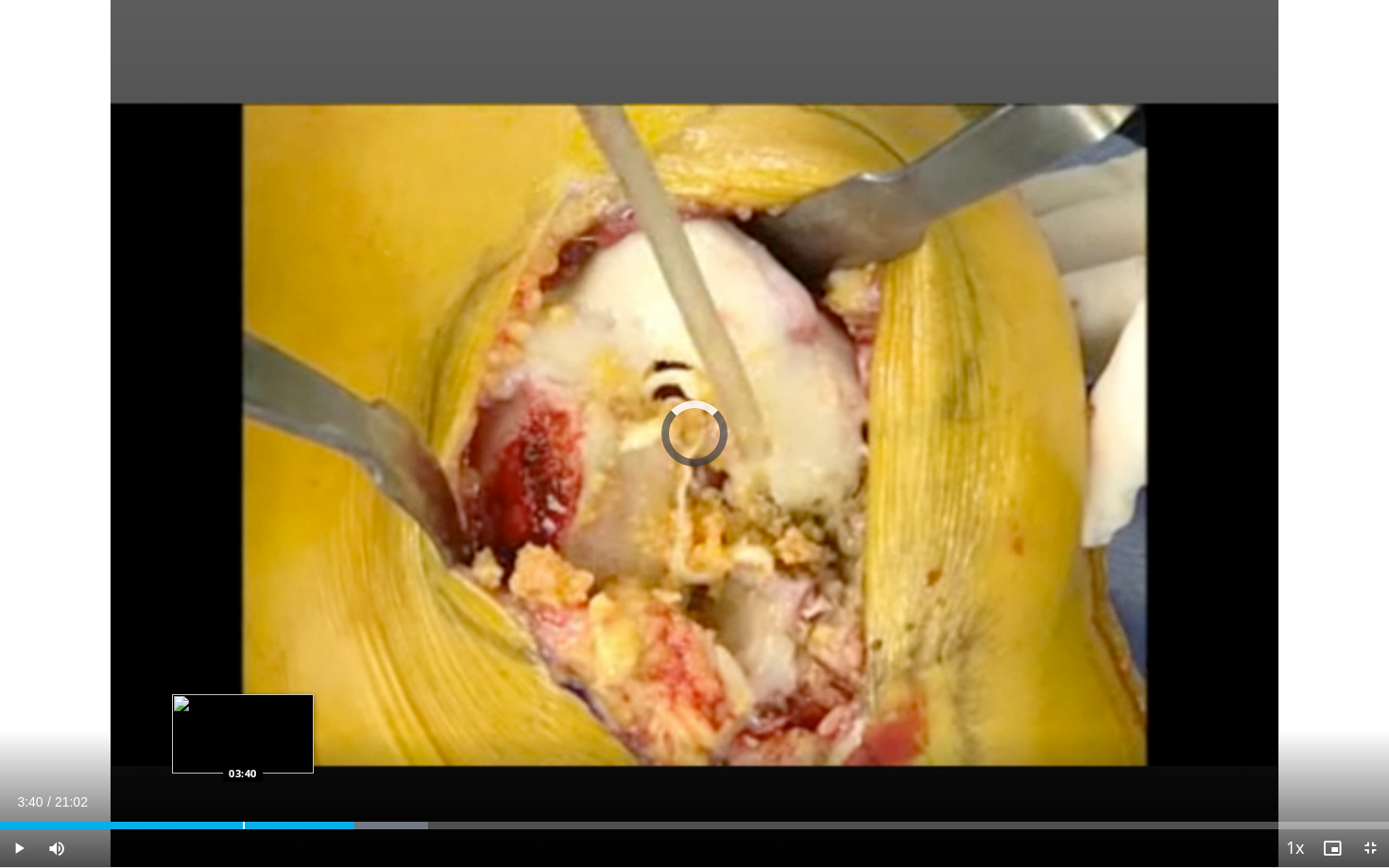 click at bounding box center (244, 825) 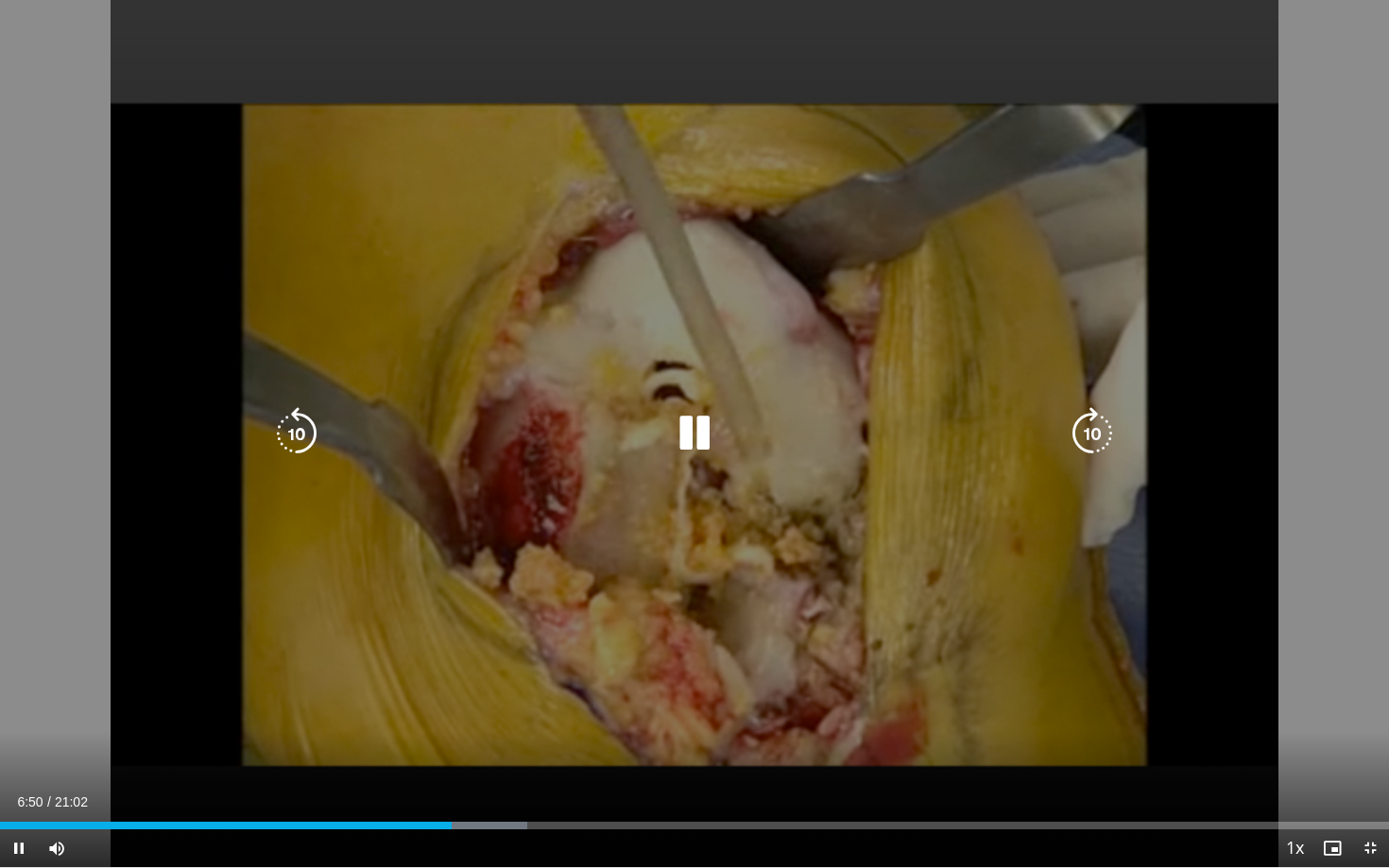 click at bounding box center [694, 434] 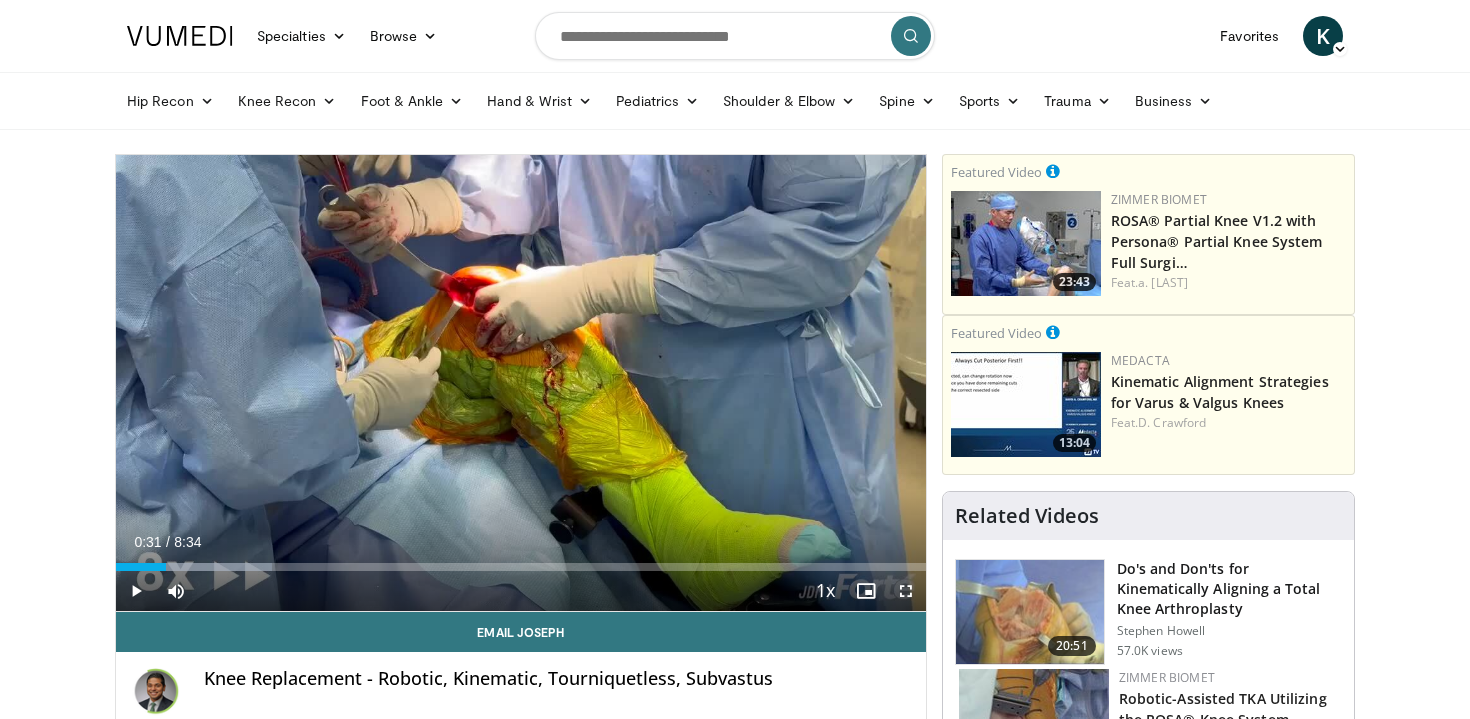 scroll, scrollTop: 215, scrollLeft: 0, axis: vertical 